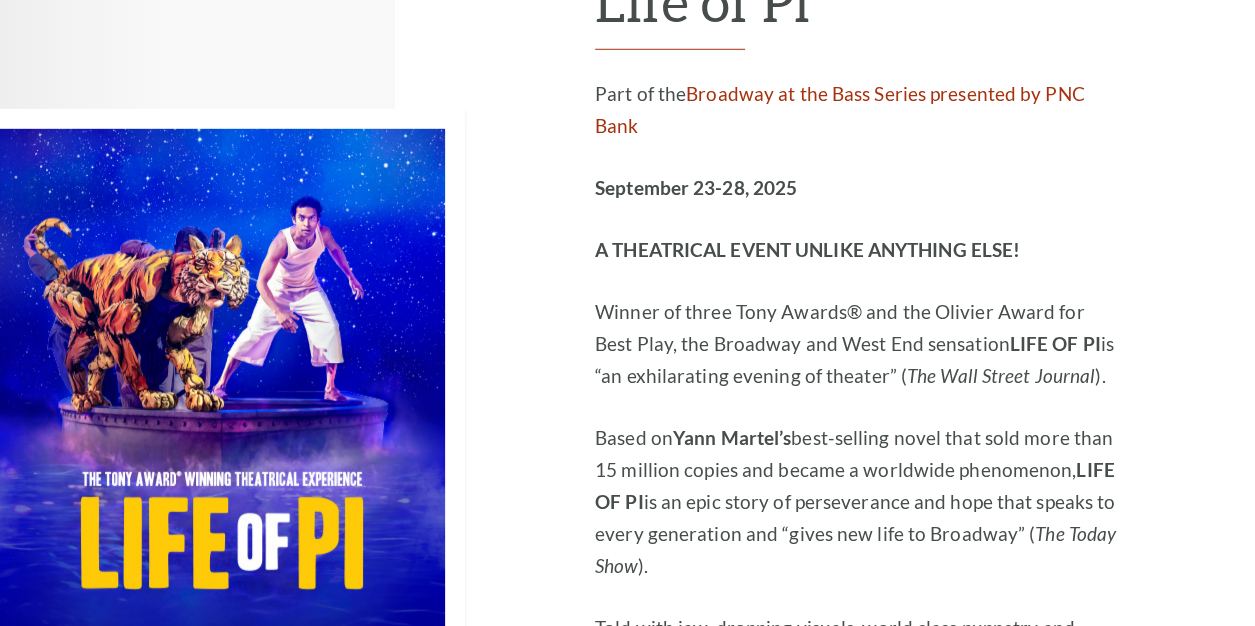 scroll, scrollTop: 2404, scrollLeft: 0, axis: vertical 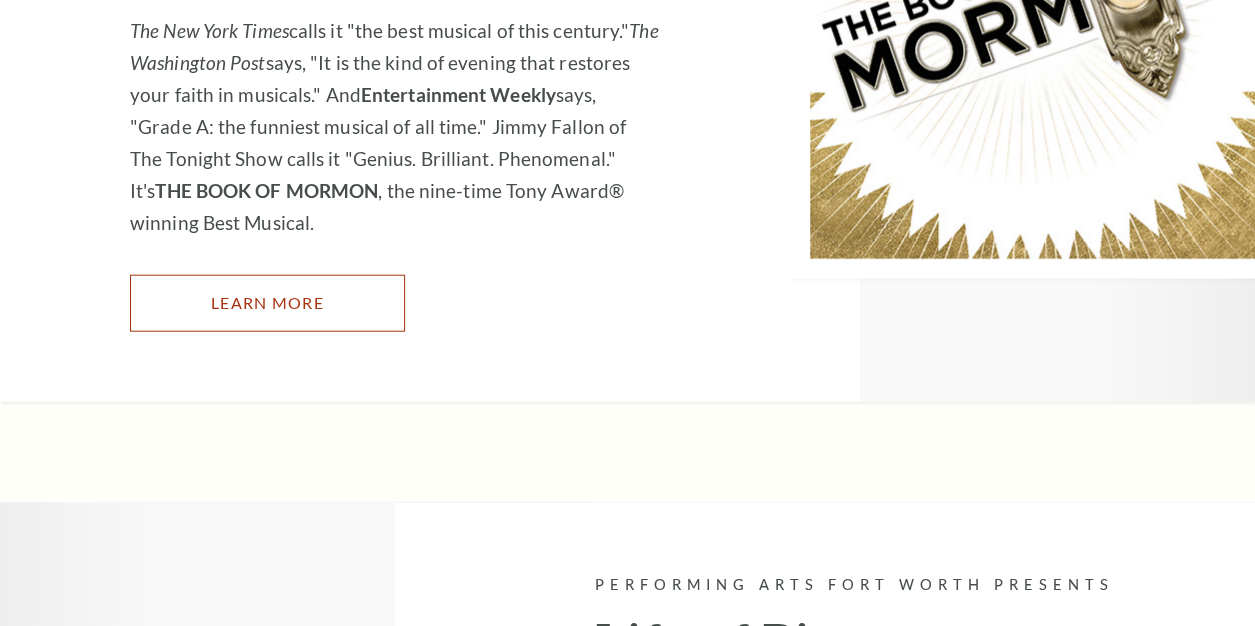 click on "Learn More" at bounding box center (267, 303) 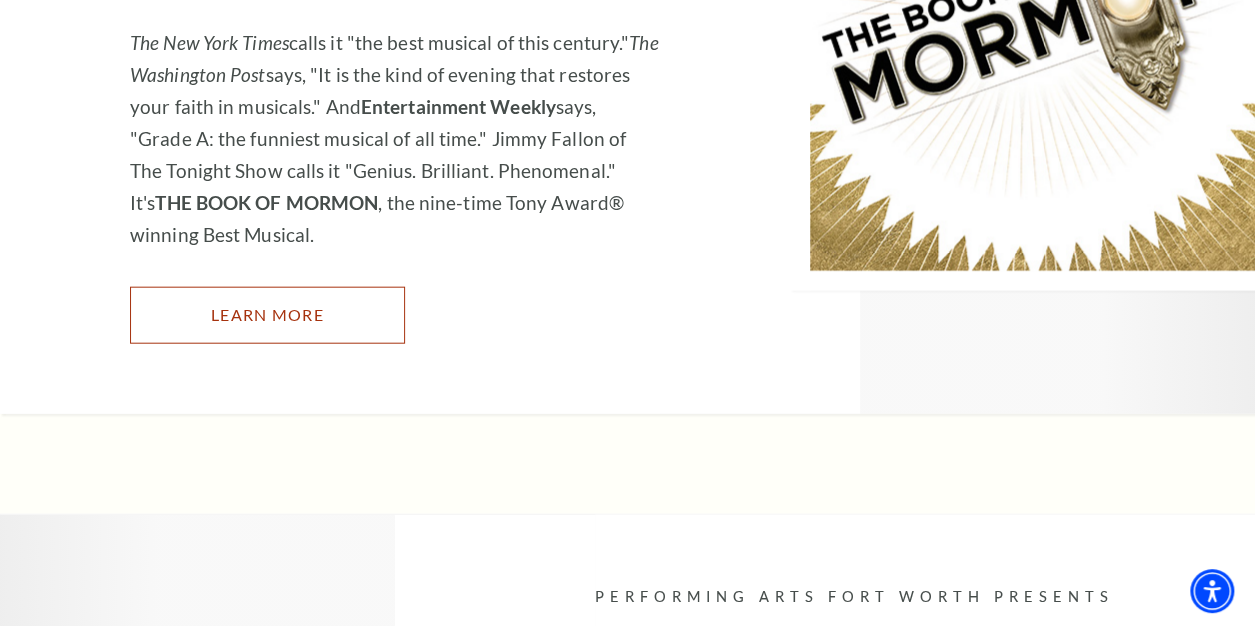 scroll, scrollTop: 2250, scrollLeft: 0, axis: vertical 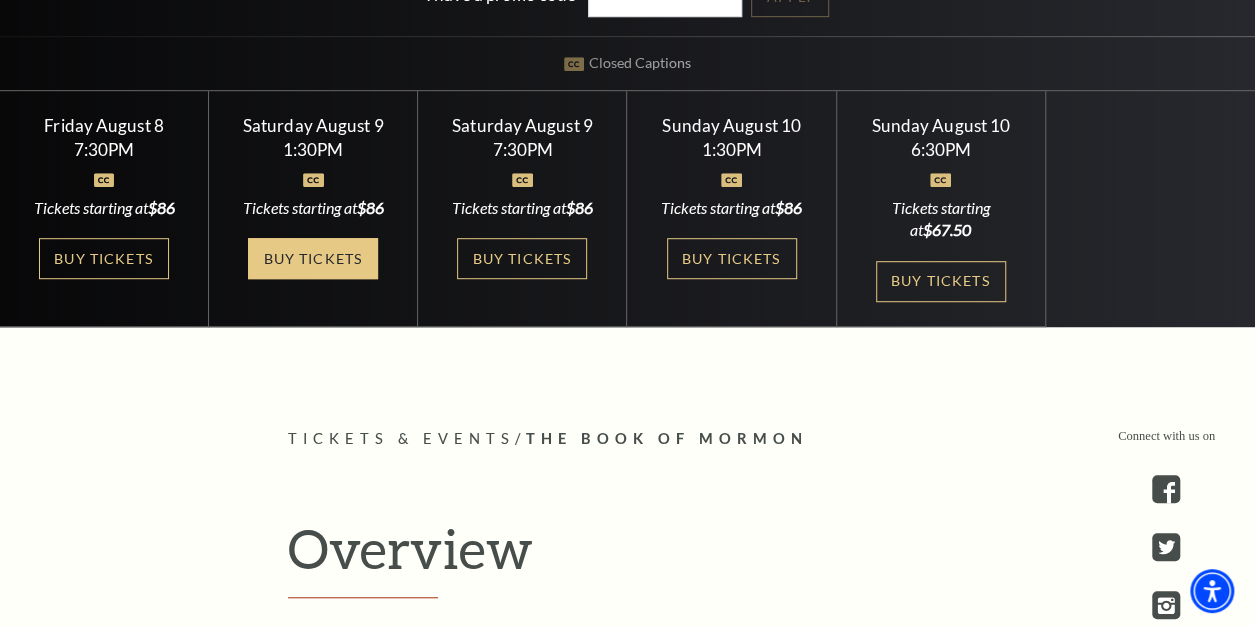 click on "Buy Tickets" at bounding box center (313, 258) 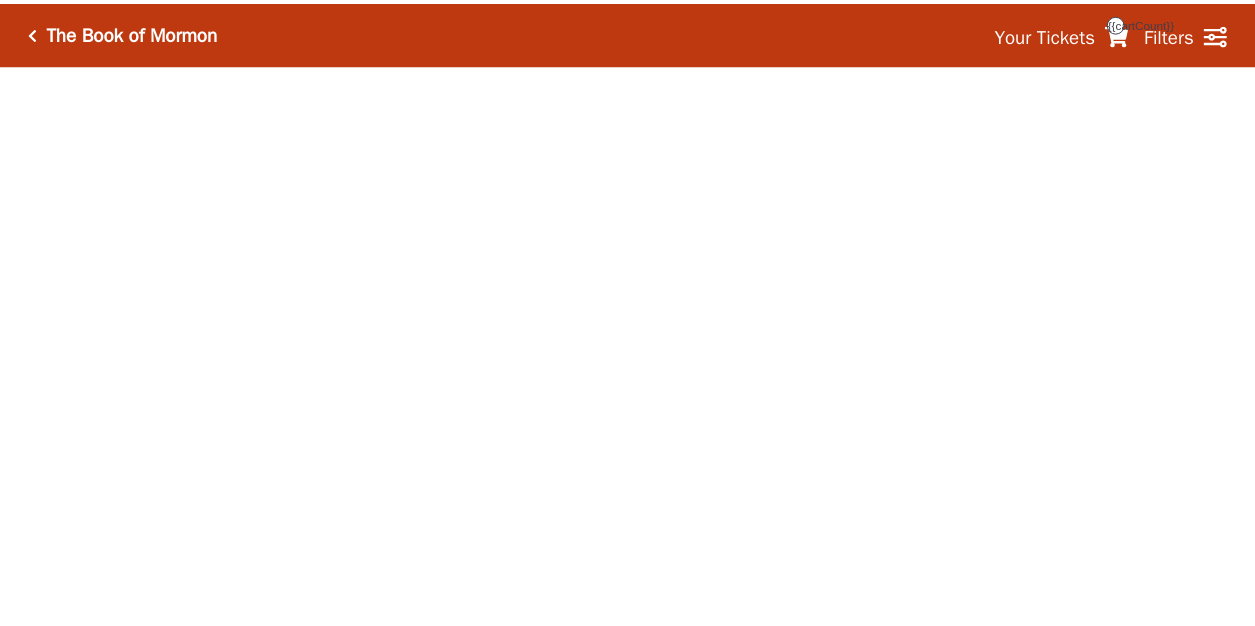 scroll, scrollTop: 0, scrollLeft: 0, axis: both 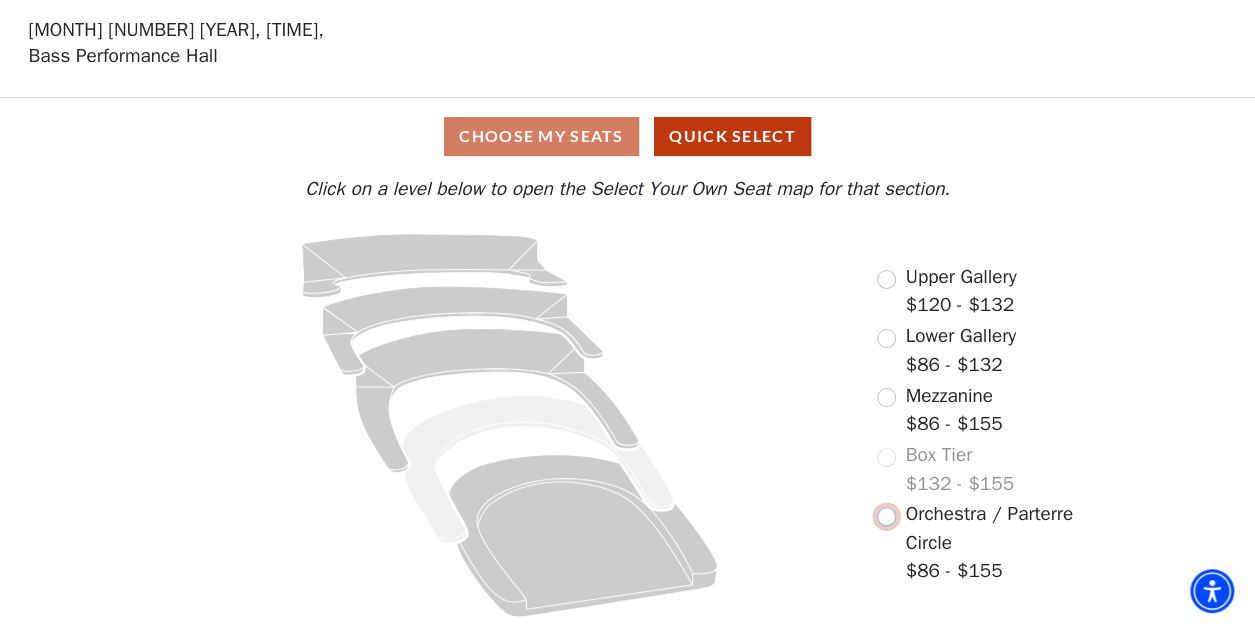 click at bounding box center [886, 516] 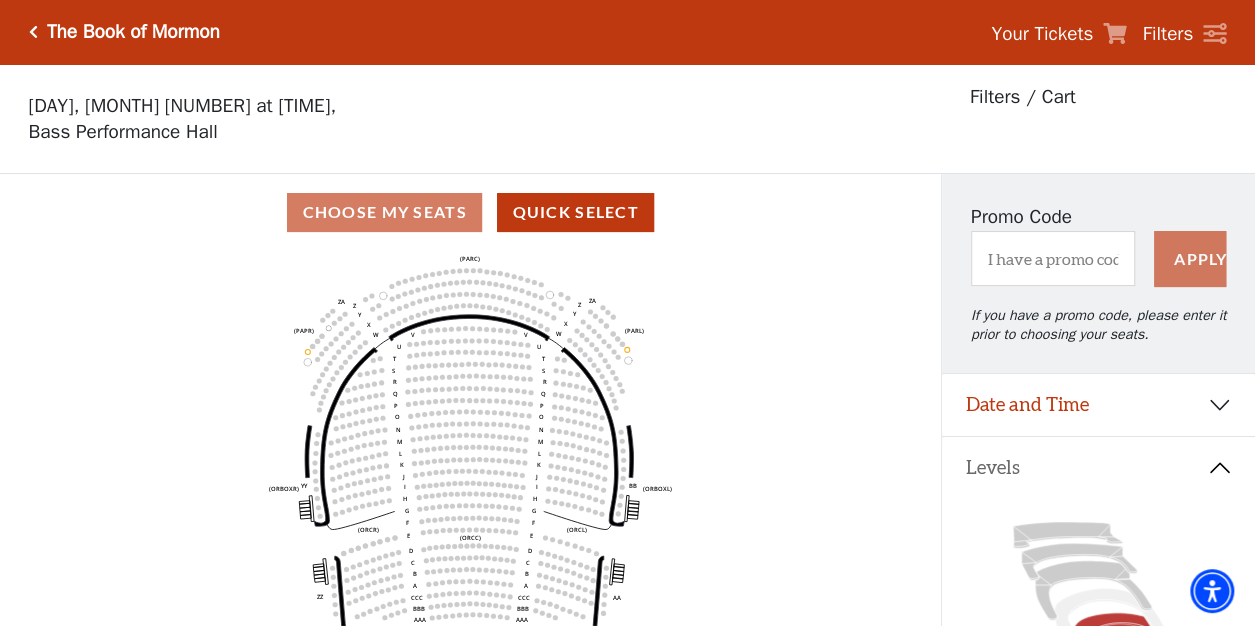 scroll, scrollTop: 92, scrollLeft: 0, axis: vertical 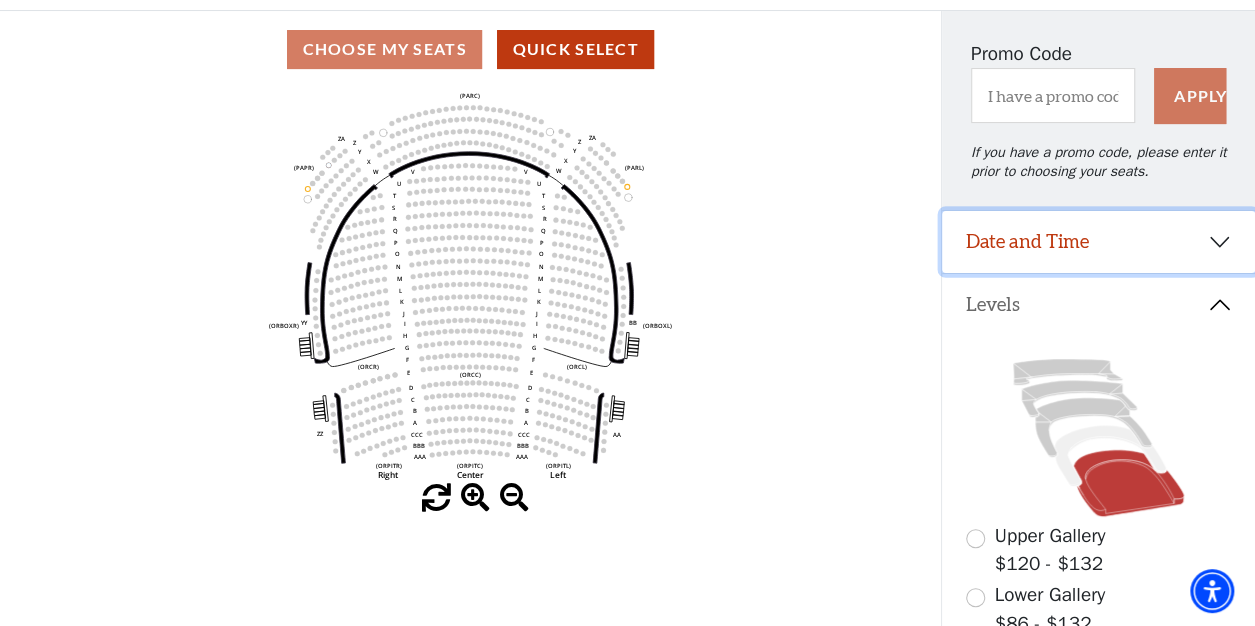 click on "Date and Time" at bounding box center [1098, 242] 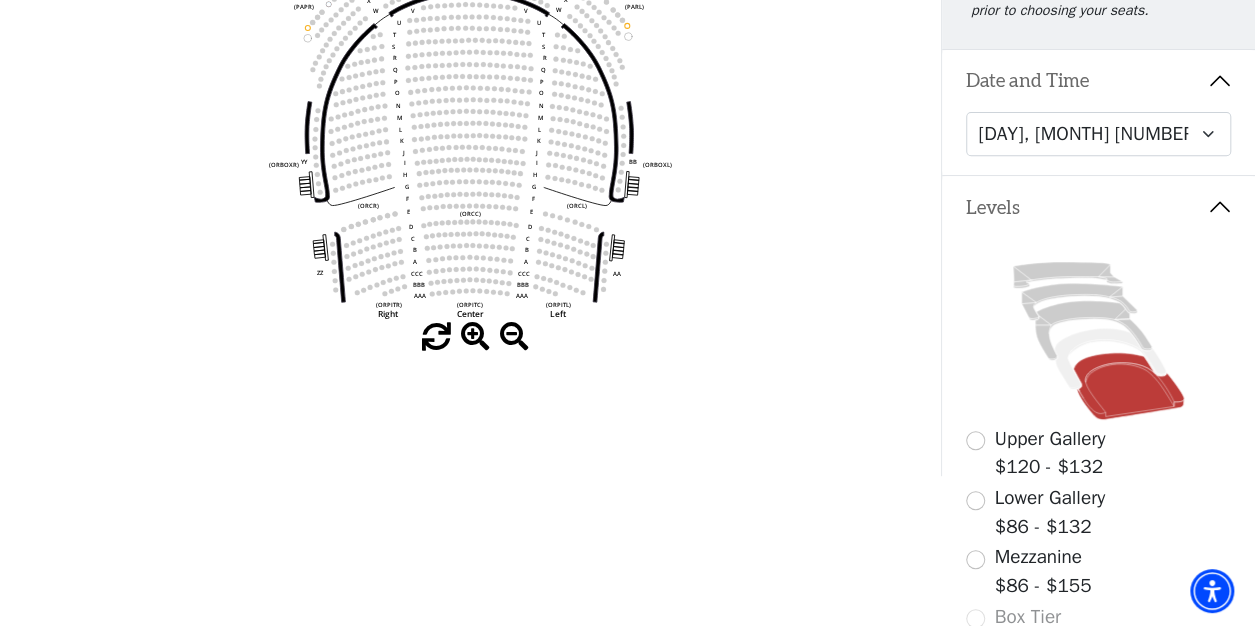 scroll, scrollTop: 334, scrollLeft: 0, axis: vertical 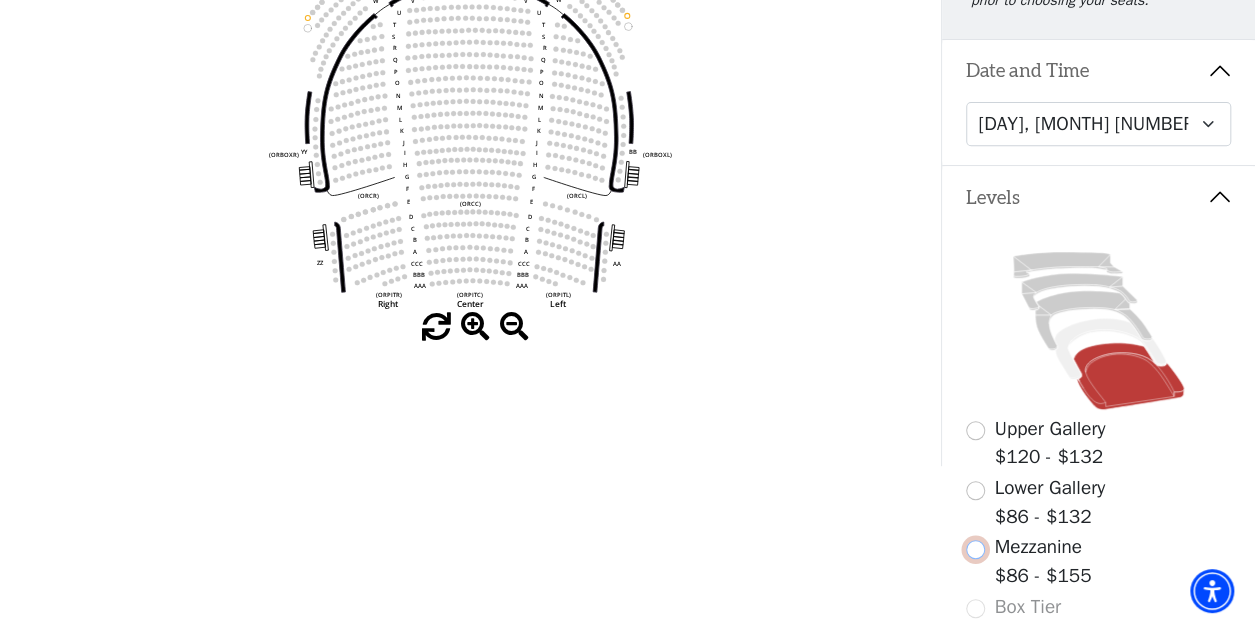 click at bounding box center (975, 549) 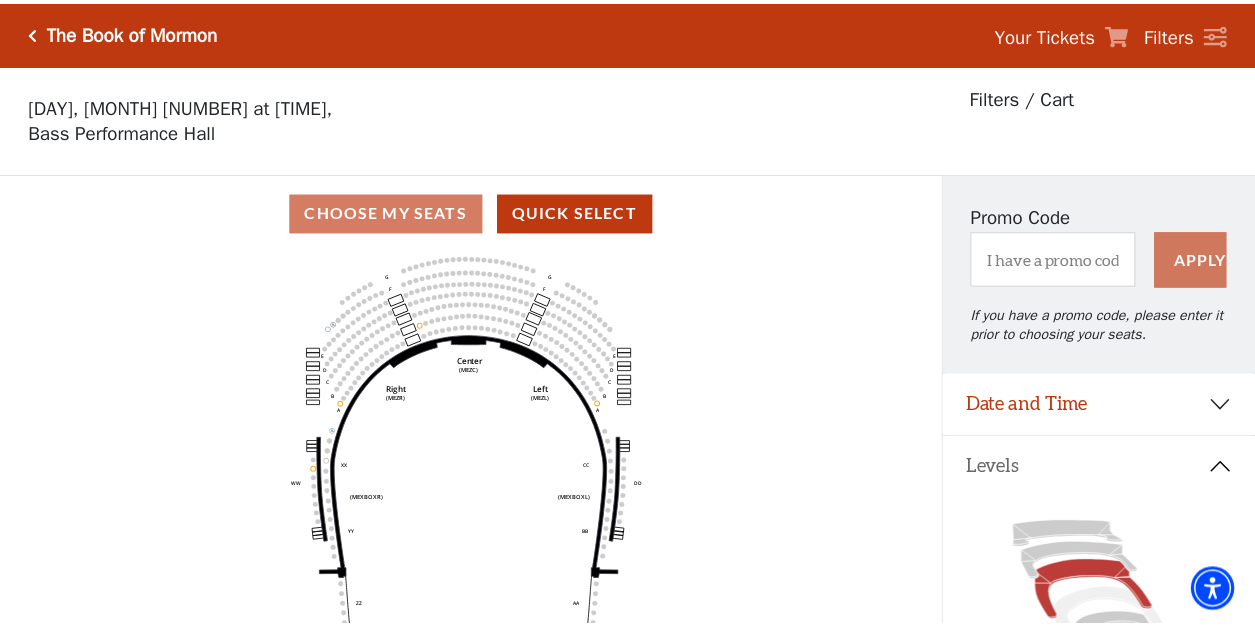 scroll, scrollTop: 92, scrollLeft: 0, axis: vertical 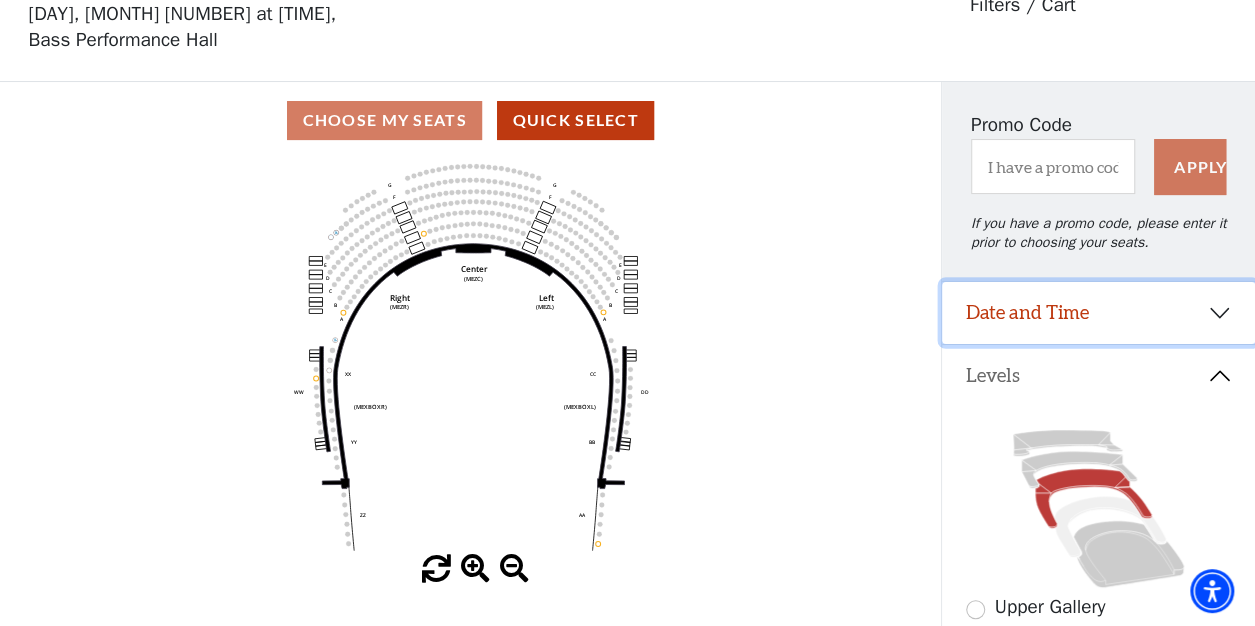 click on "Date and Time" at bounding box center [1098, 313] 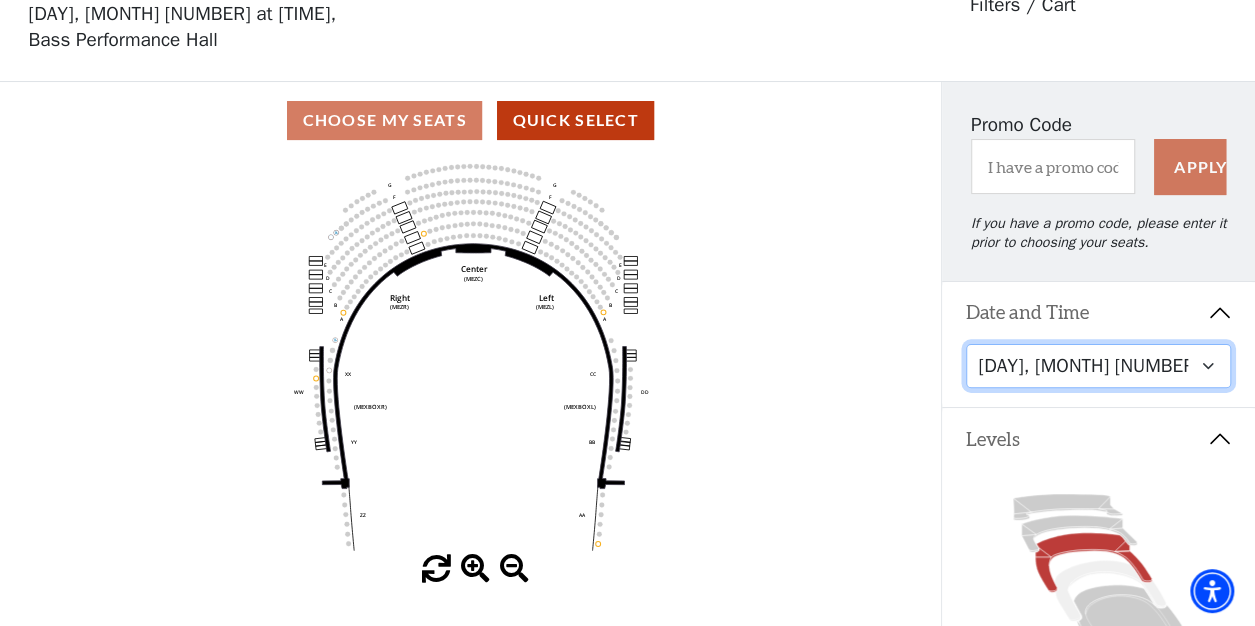 click on "[DAY], [MONTH] [NUMBER] at [TIME] [DAY], [MONTH] [NUMBER] at [TIME] [DAY], [MONTH] [NUMBER] at [TIME] [DAY], [MONTH] [NUMBER] at [TIME] [DAY], [MONTH] [NUMBER] at [TIME]" at bounding box center (1098, 366) 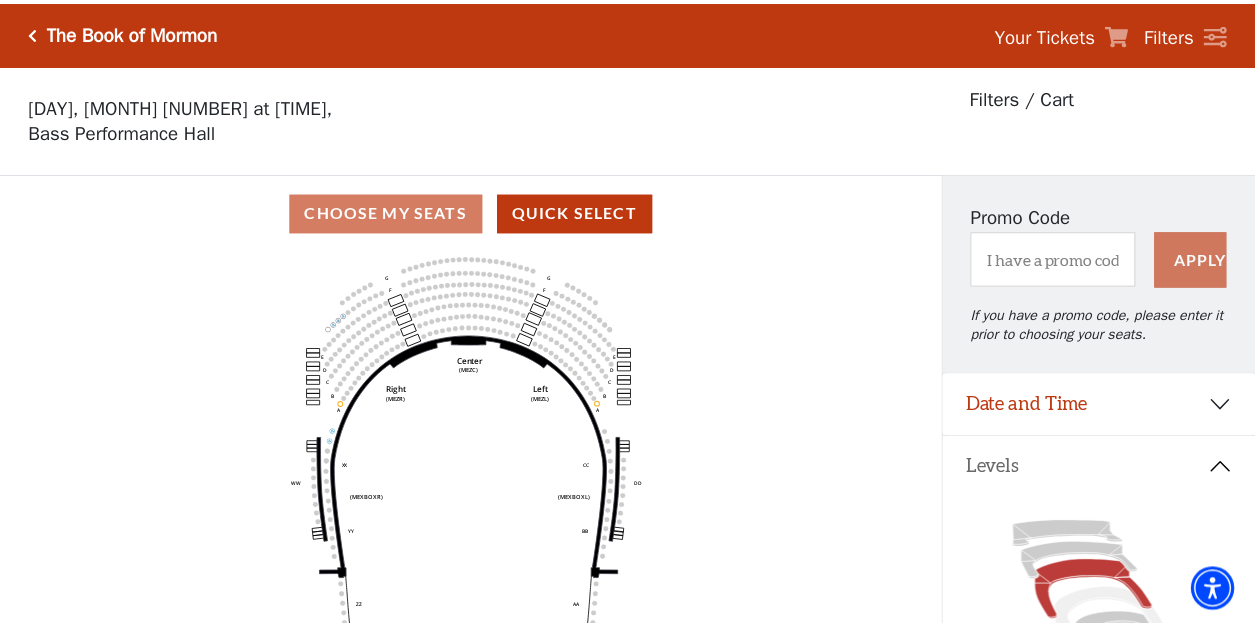 scroll, scrollTop: 92, scrollLeft: 0, axis: vertical 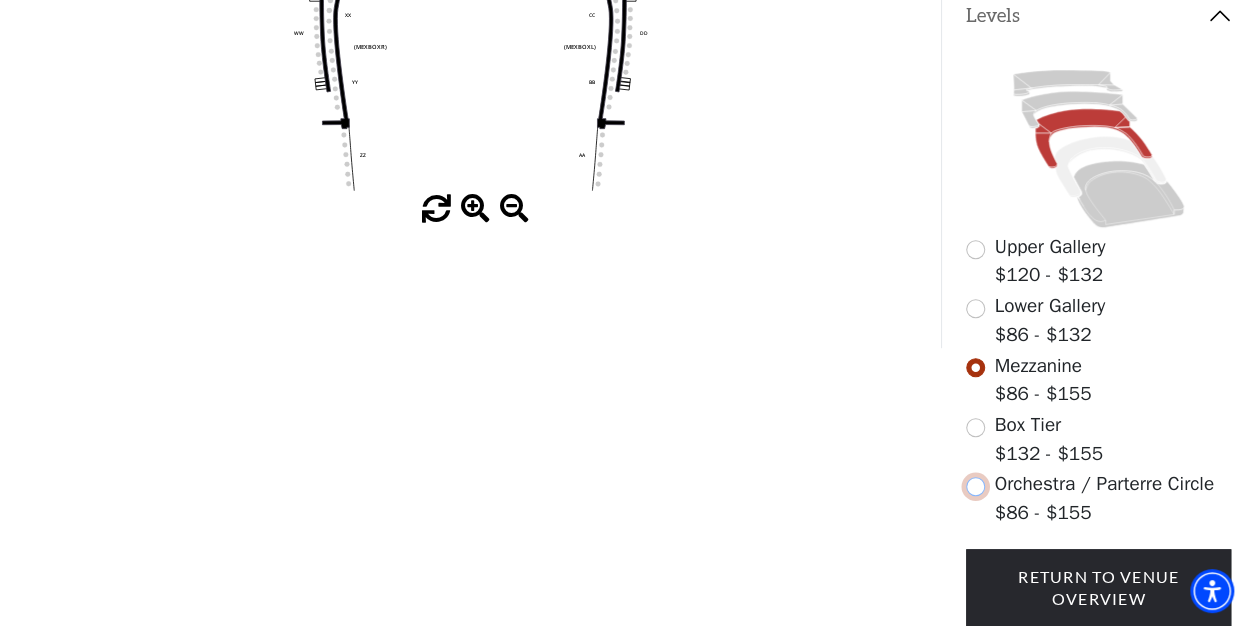 click at bounding box center (975, 486) 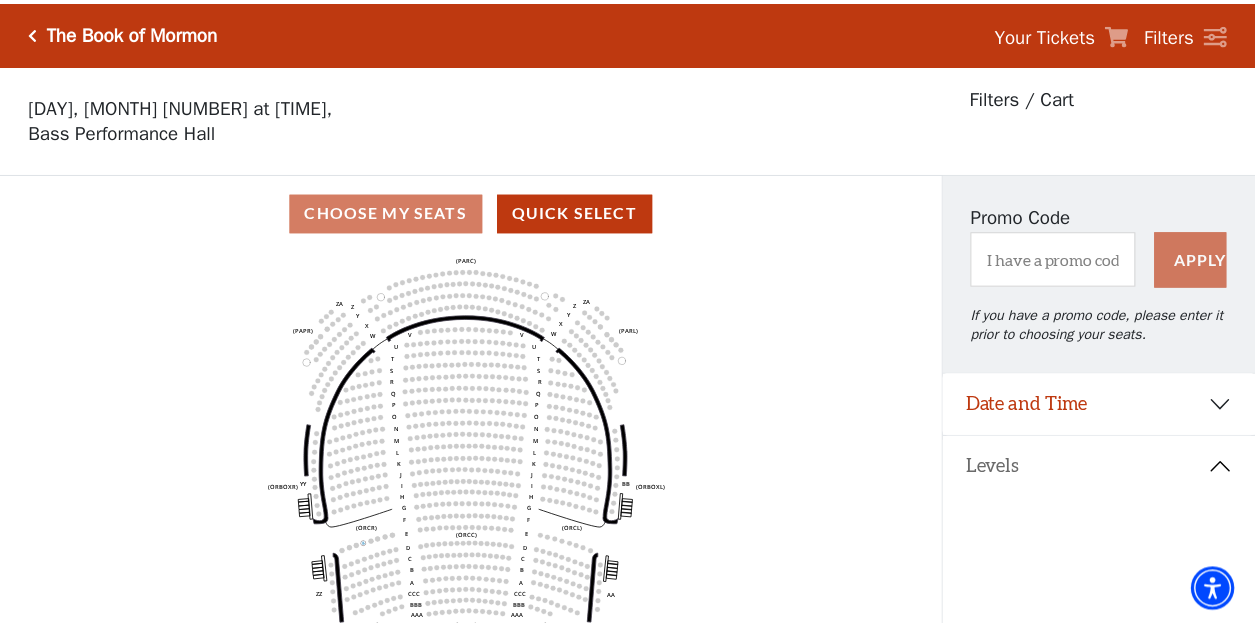 scroll, scrollTop: 92, scrollLeft: 0, axis: vertical 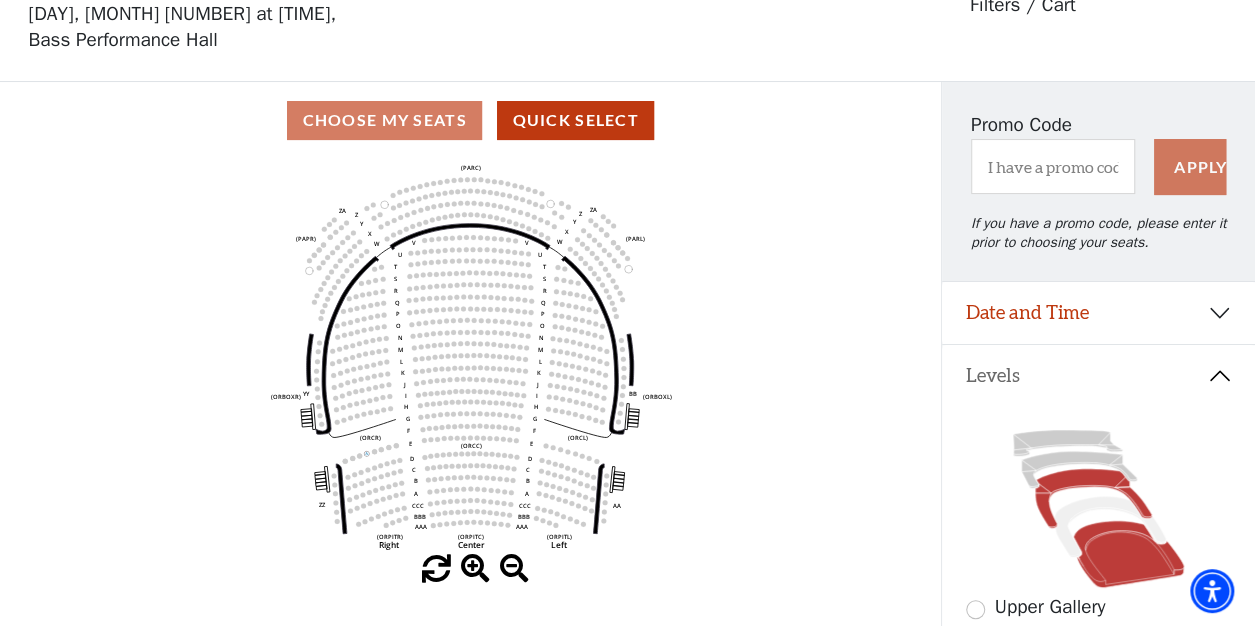 click 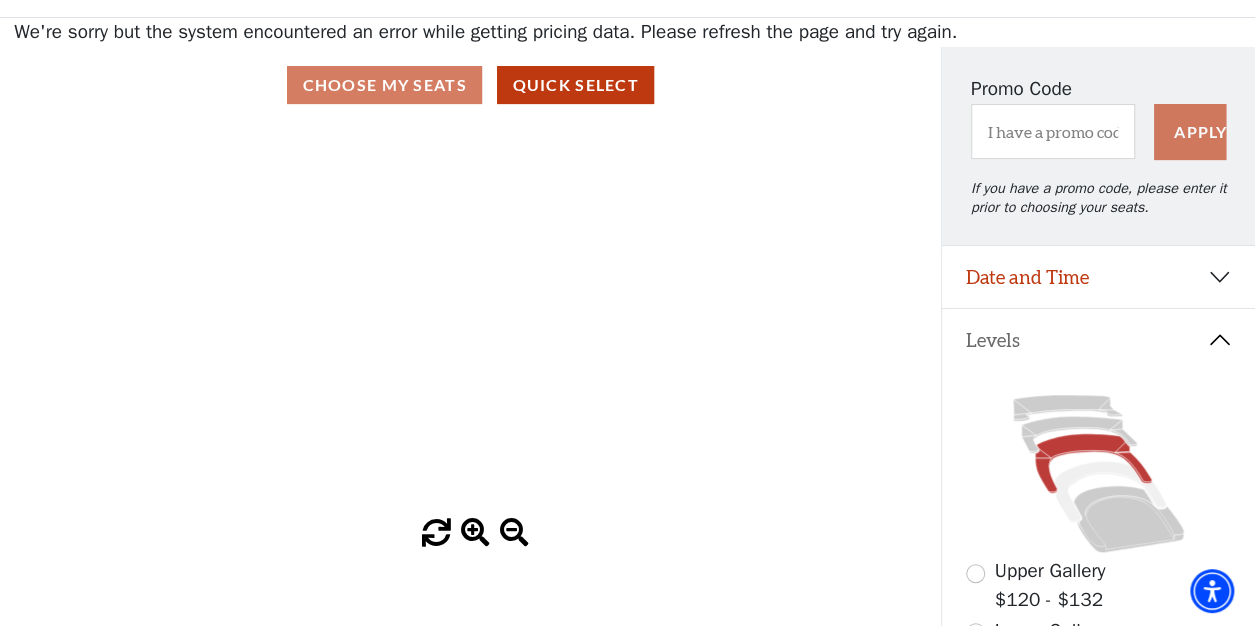 scroll, scrollTop: 114, scrollLeft: 0, axis: vertical 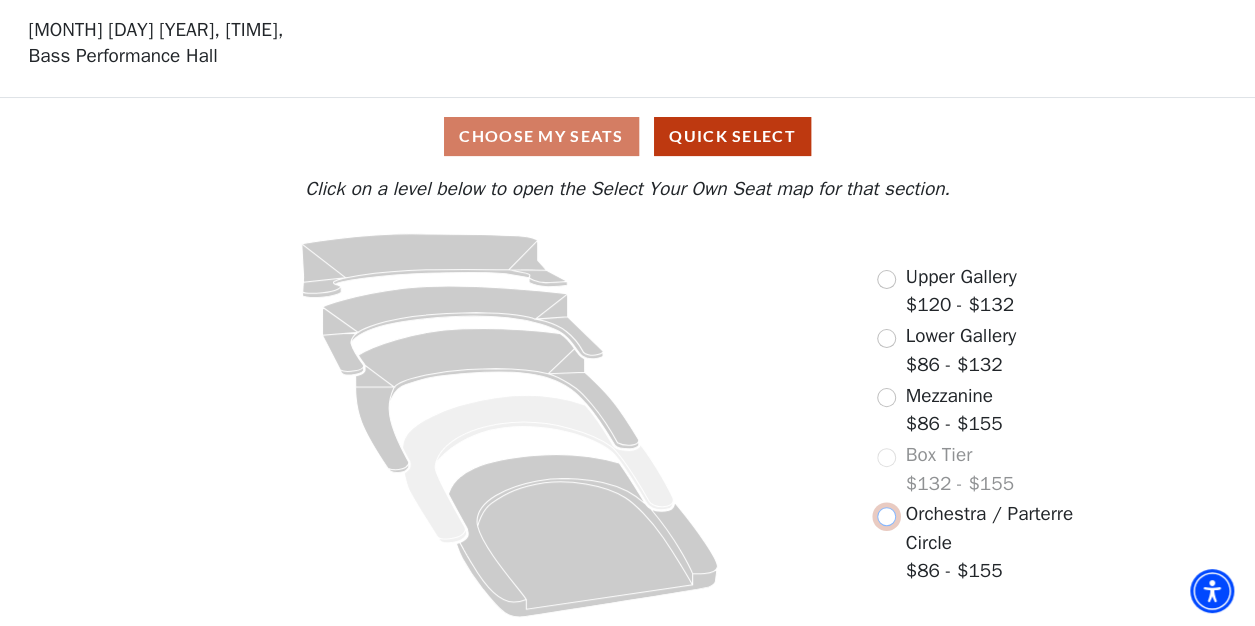 click at bounding box center [886, 516] 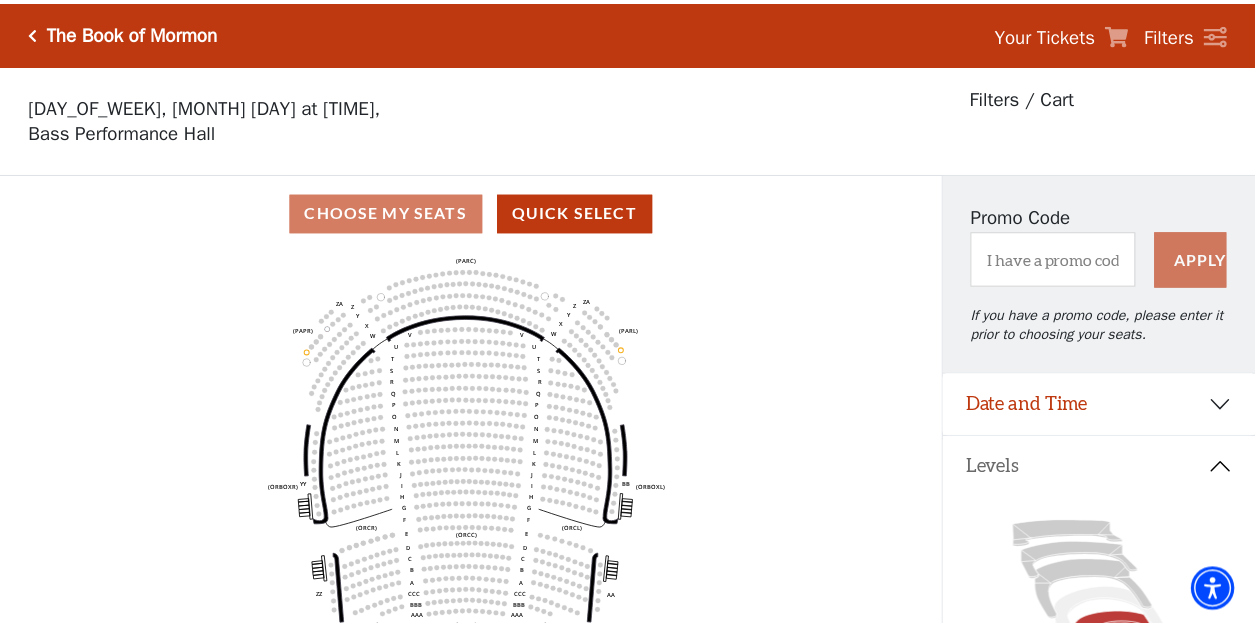 scroll, scrollTop: 92, scrollLeft: 0, axis: vertical 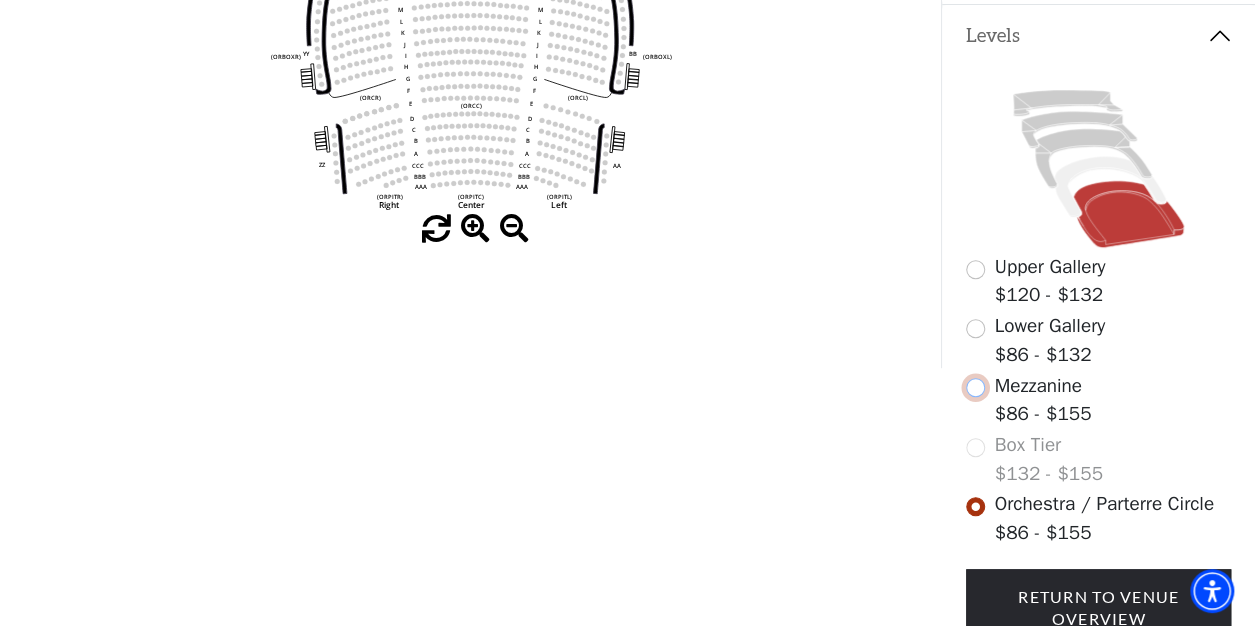 click at bounding box center (975, 387) 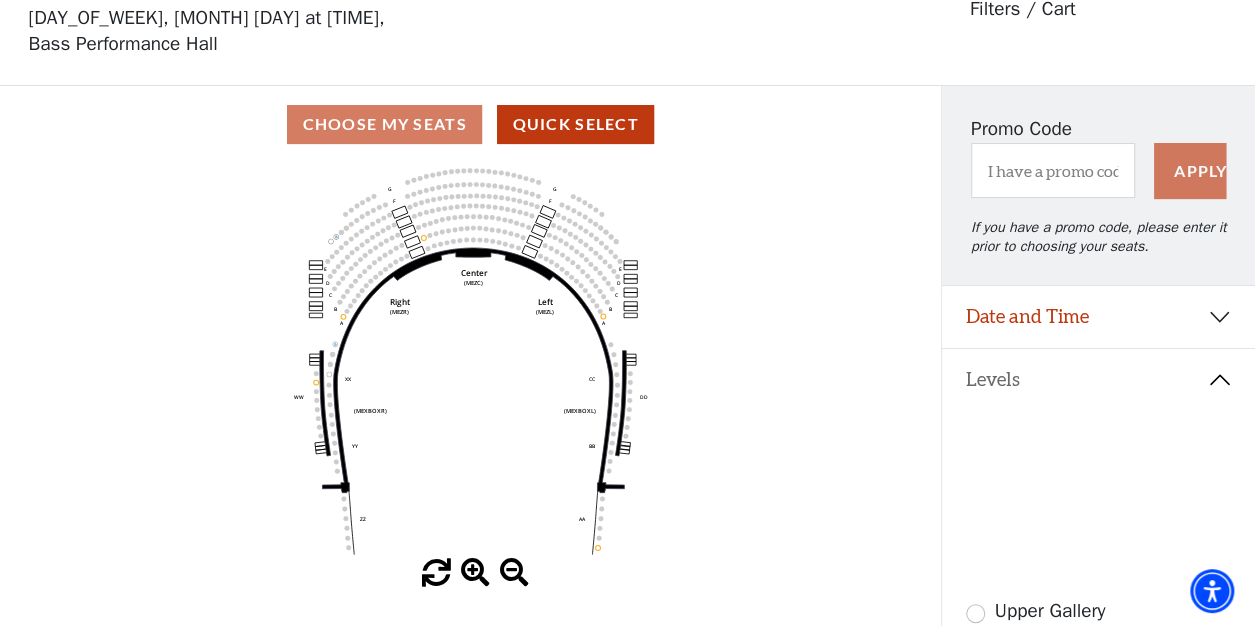 scroll, scrollTop: 92, scrollLeft: 0, axis: vertical 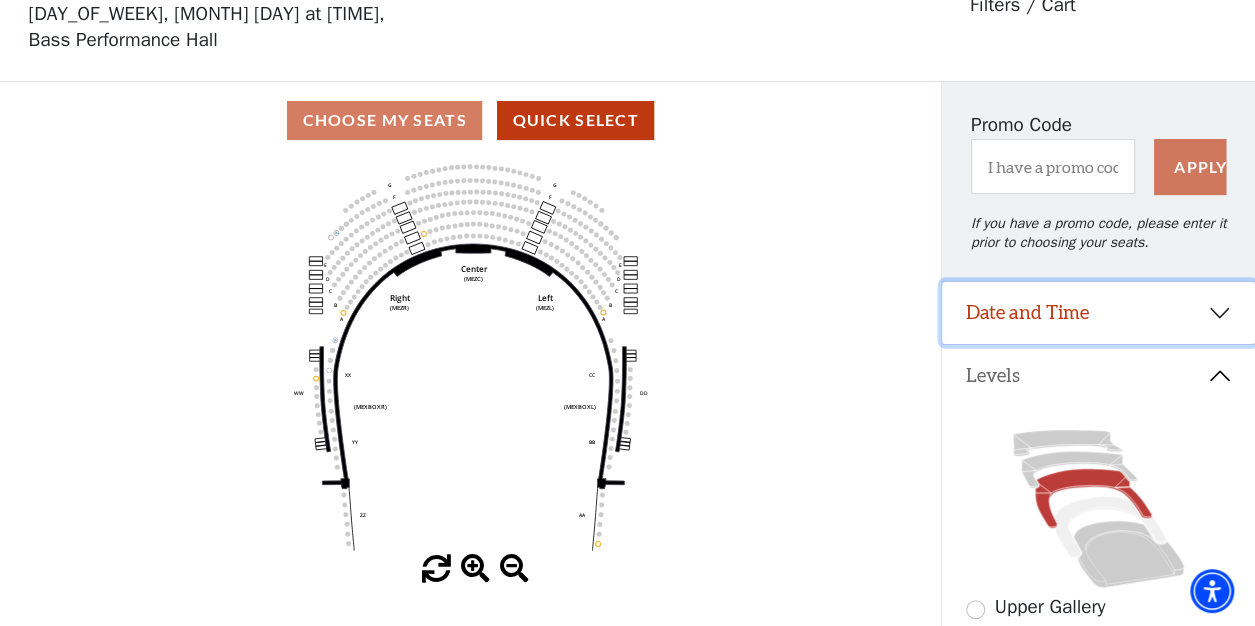 click on "Date and Time" at bounding box center [1098, 313] 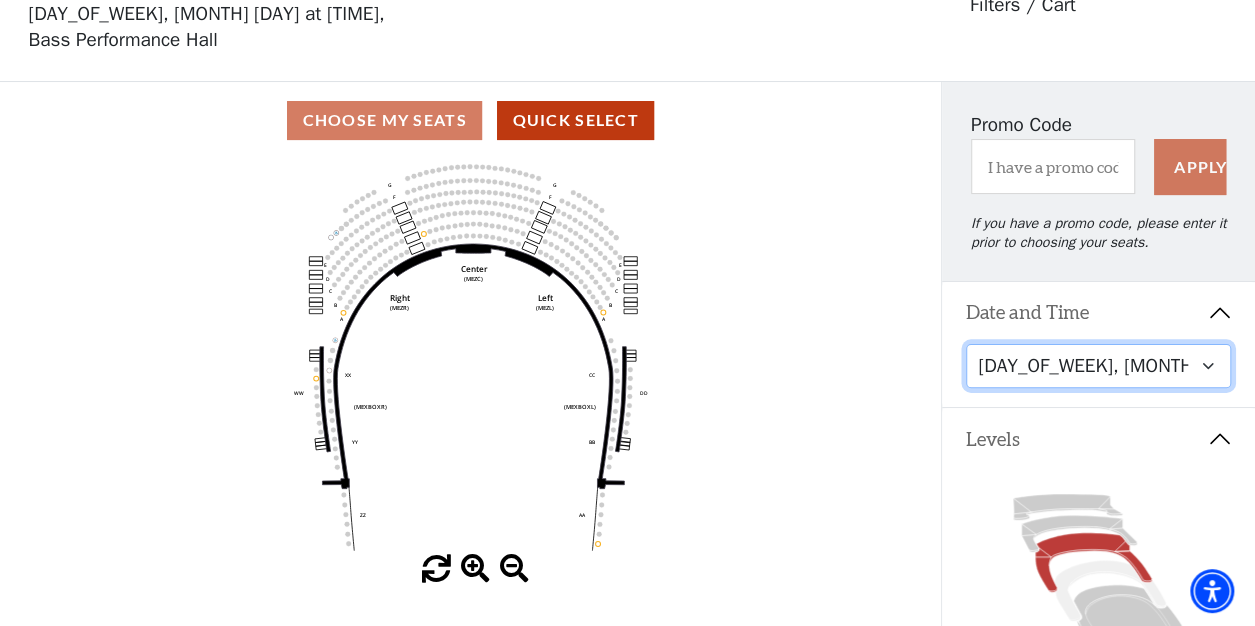 click on "Friday, August 8 at 7:30 PM Saturday, August 9 at 1:30 PM Saturday, August 9 at 7:30 PM Sunday, August 10 at 1:30 PM Sunday, August 10 at 6:30 PM" at bounding box center (1098, 366) 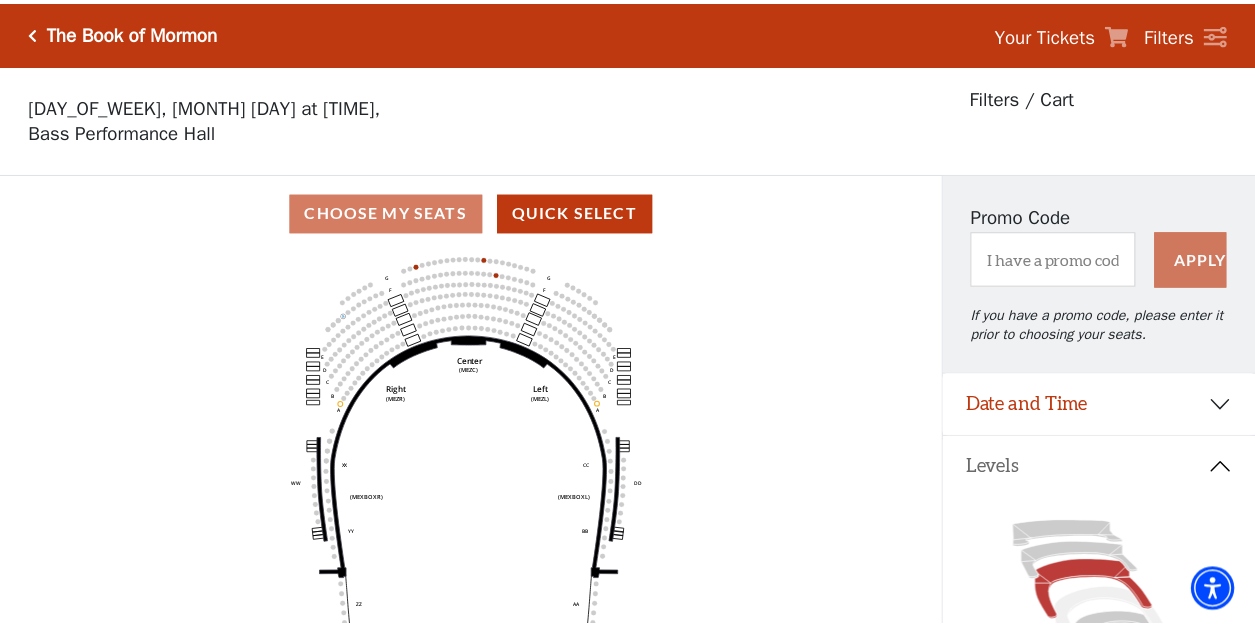 scroll, scrollTop: 92, scrollLeft: 0, axis: vertical 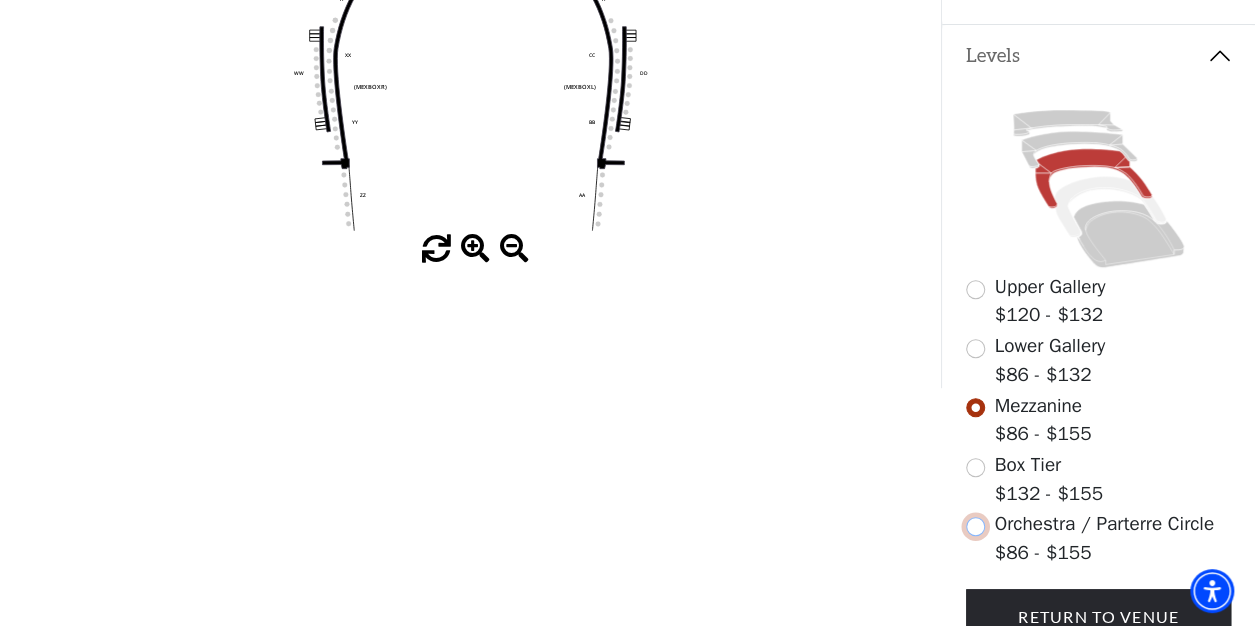 click at bounding box center [975, 526] 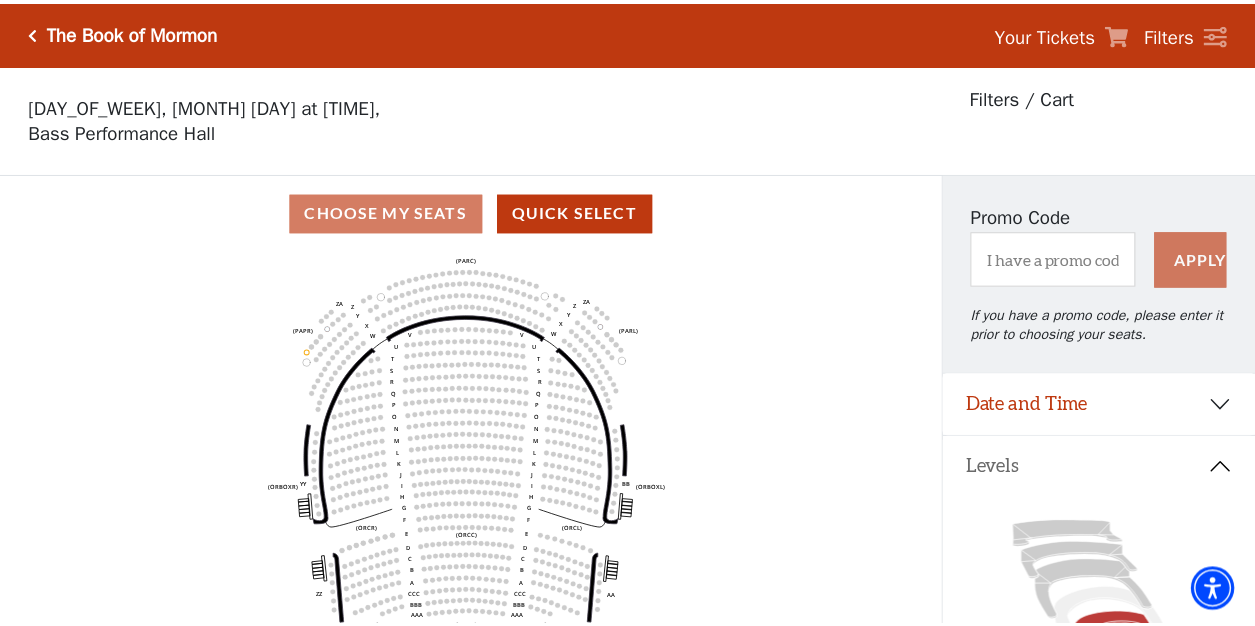 scroll, scrollTop: 92, scrollLeft: 0, axis: vertical 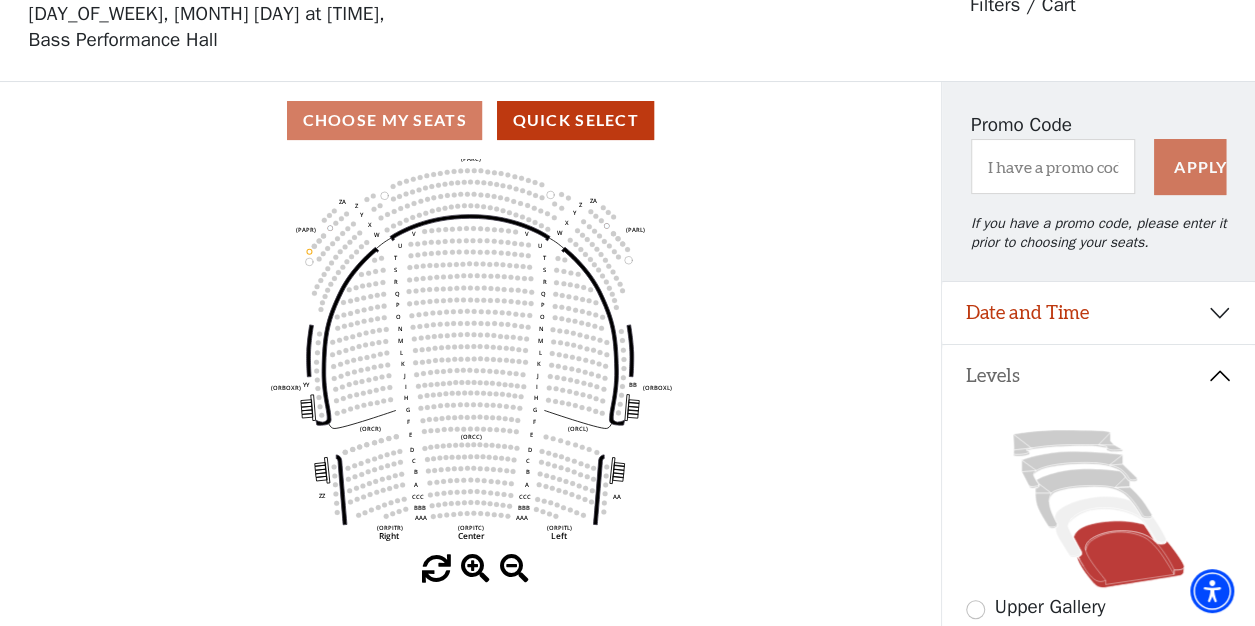 click on "Left   (ORPITL)   Right   (ORPITR)   Center   (ORPITC)   ZZ   AA   YY   BB   ZA   ZA   (ORCL)   (ORCR)   (ORCC)   (ORBOXL)   (ORBOXR)   (PARL)   (PAPR)   (PARC)   Z   Y   X   W   Z   Y   X   W   V   U   T   S   R   Q   P   O   N   M   L   K   J   I   H   G   F   E   D   C   B   A   CCC   BBB   AAA   V   U   T   S   R   Q   P   O   N   M   L   K   J   I   H   G   F   E   D   C   B   A   CCC   BBB   AAA" 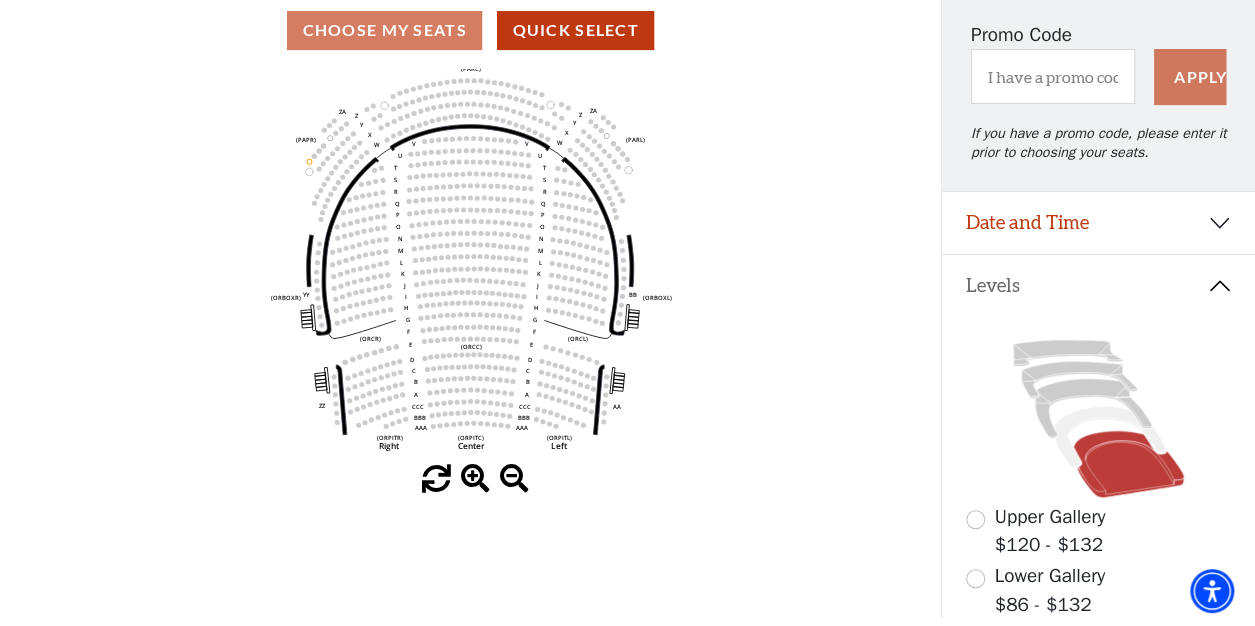 scroll, scrollTop: 198, scrollLeft: 0, axis: vertical 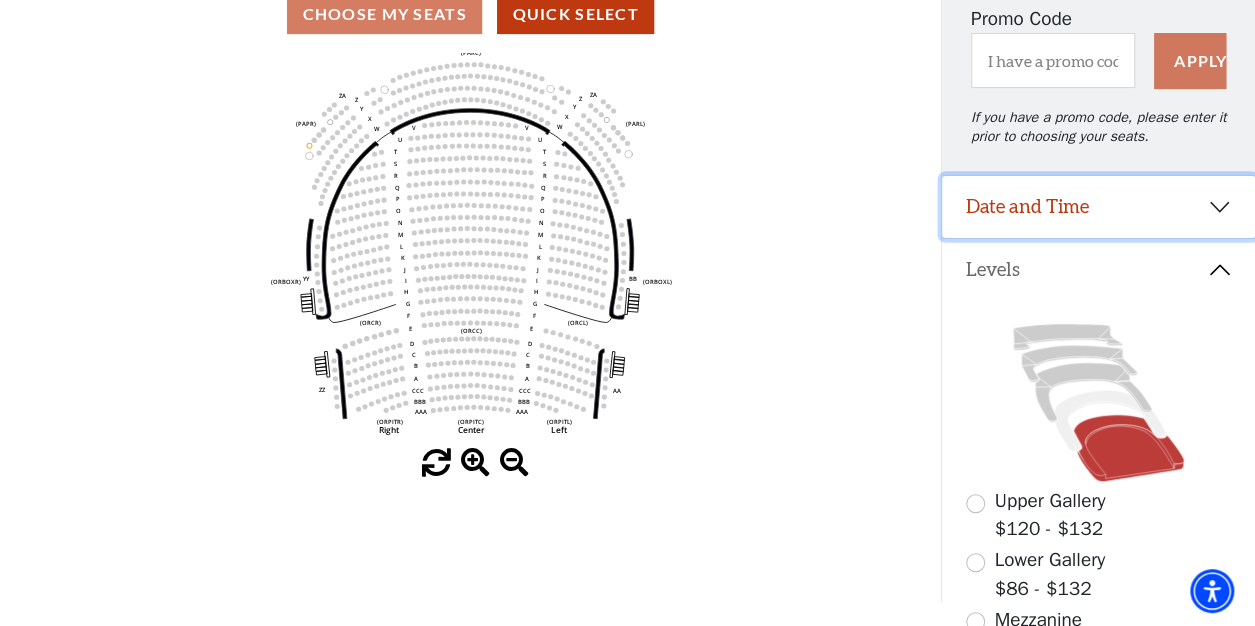 click on "Date and Time" at bounding box center [1098, 207] 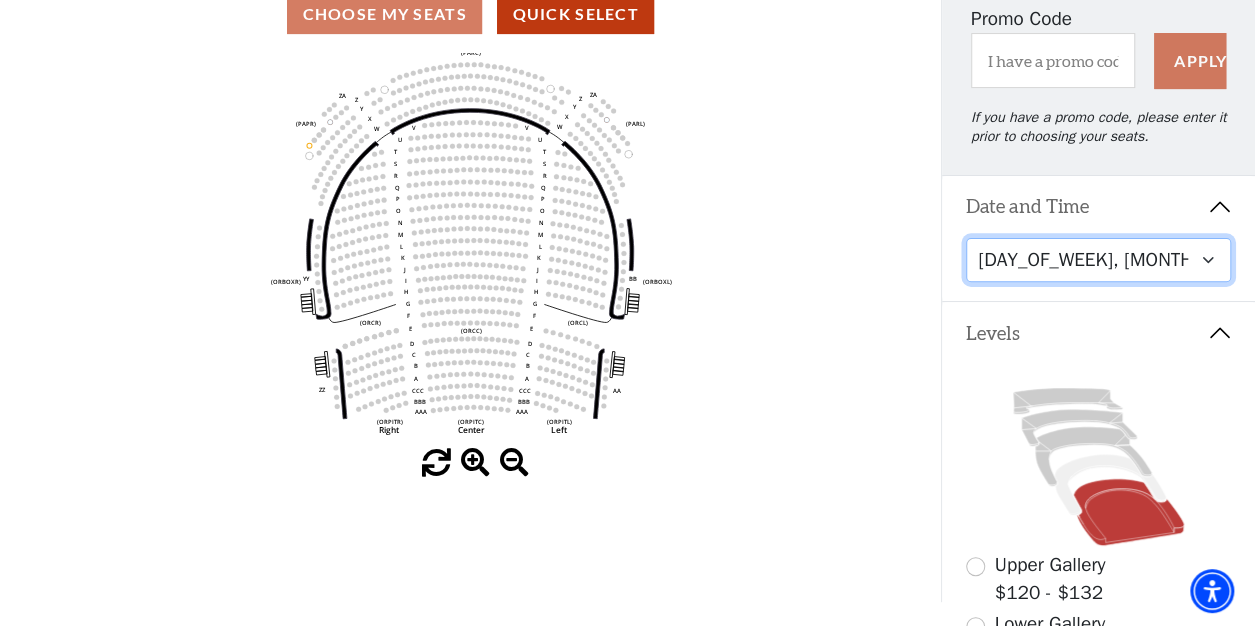 click on "[DAY], [MONTH] [NUMBER] at [TIME] [DAY], [MONTH] [NUMBER] at [TIME] [DAY], [MONTH] [NUMBER] at [TIME] [DAY], [MONTH] [NUMBER] at [TIME] [DAY], [MONTH] [NUMBER] at [TIME]" at bounding box center [1098, 260] 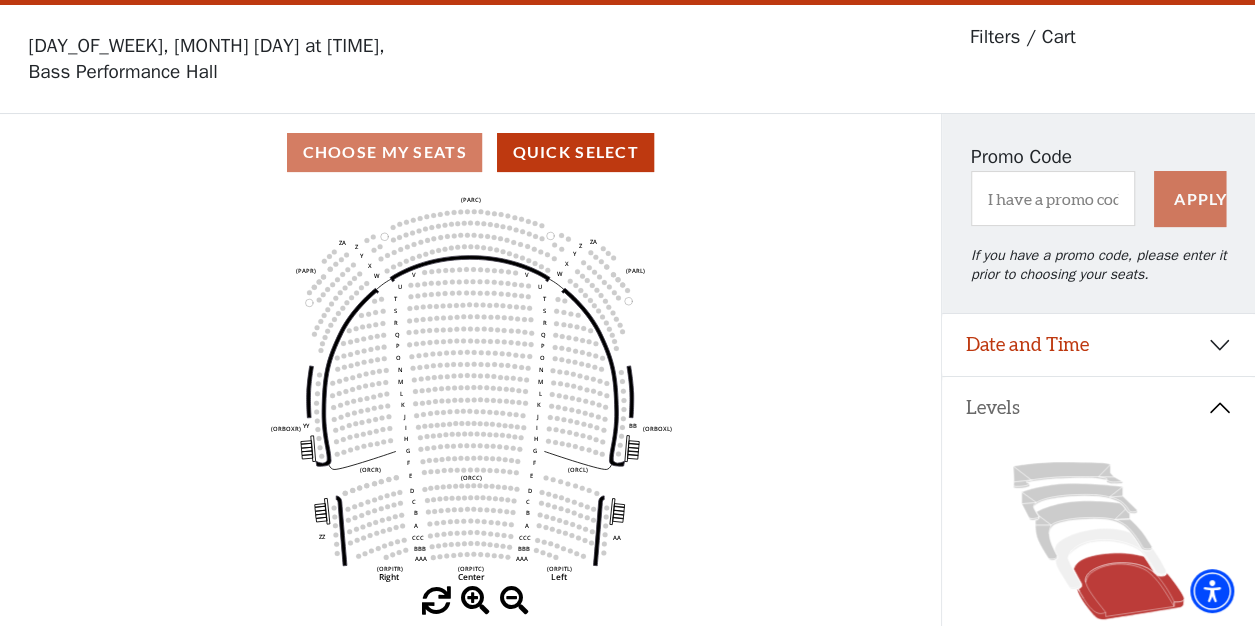 scroll, scrollTop: 92, scrollLeft: 0, axis: vertical 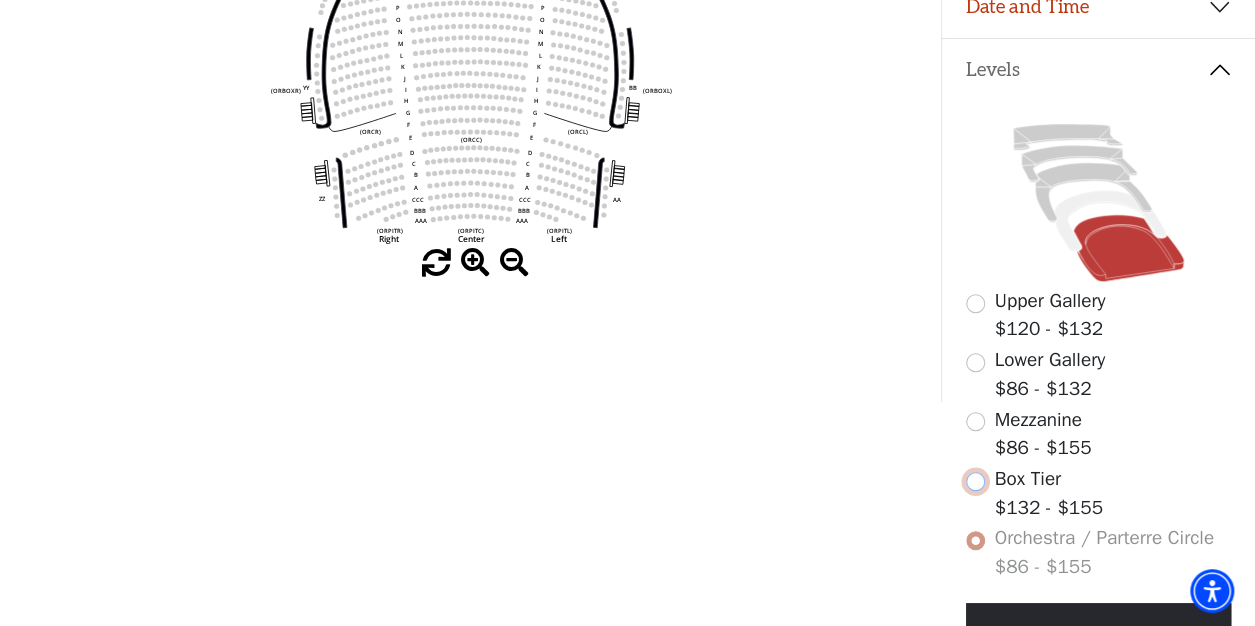 click at bounding box center (975, 481) 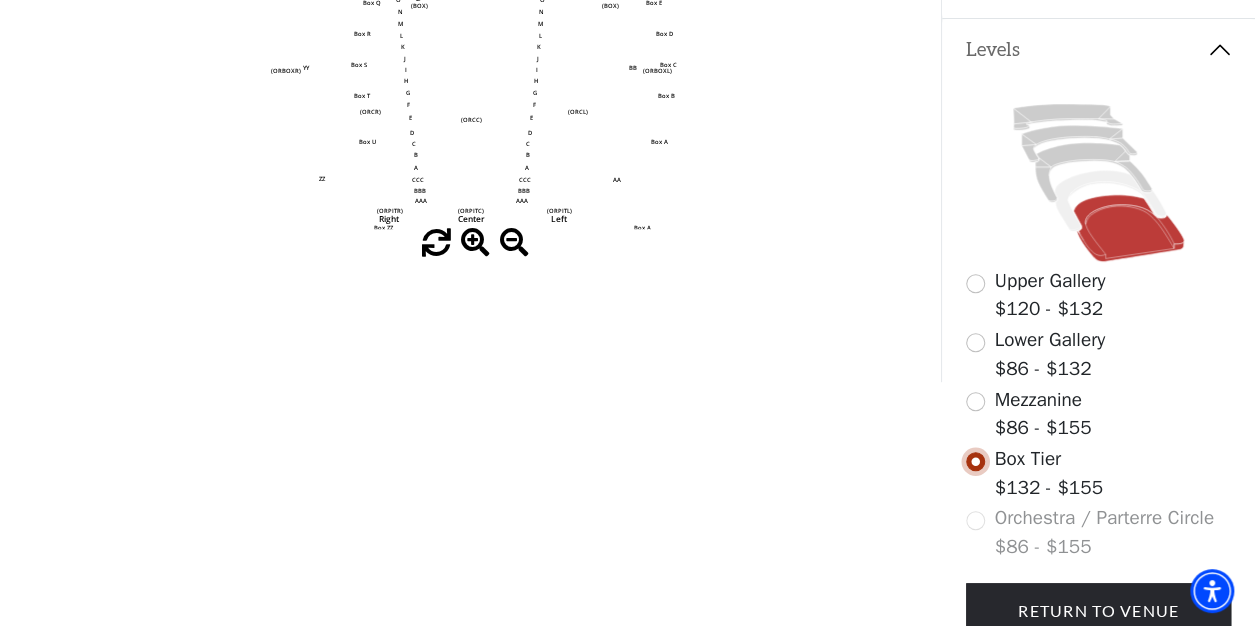 scroll, scrollTop: 424, scrollLeft: 0, axis: vertical 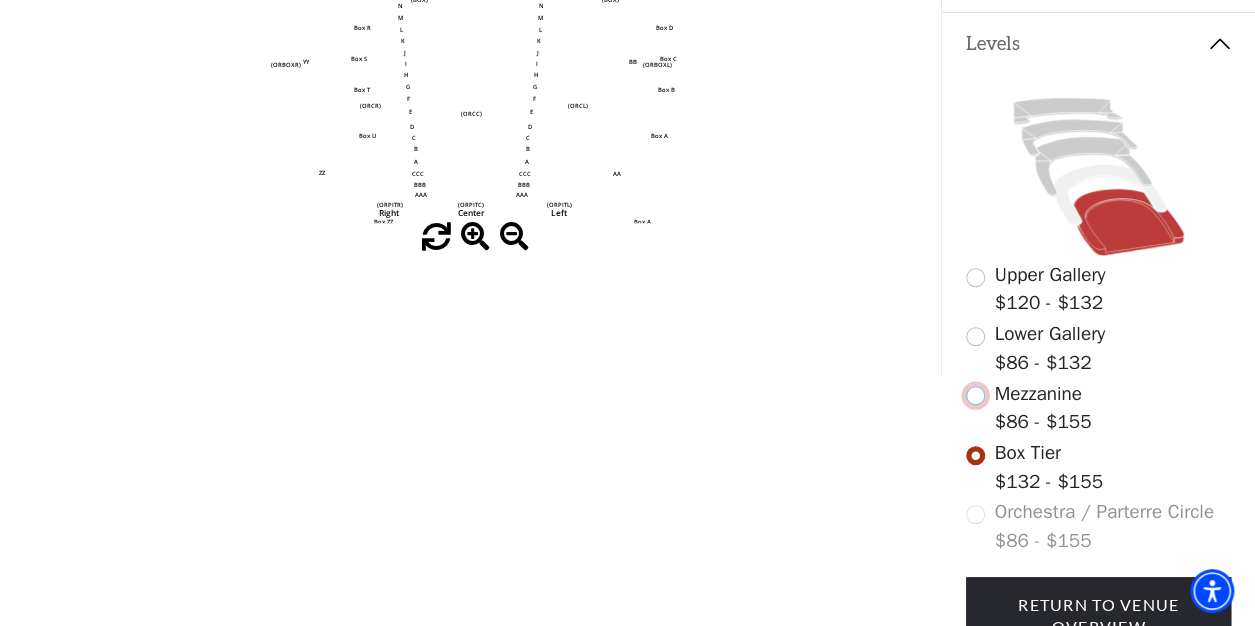 click at bounding box center (975, 395) 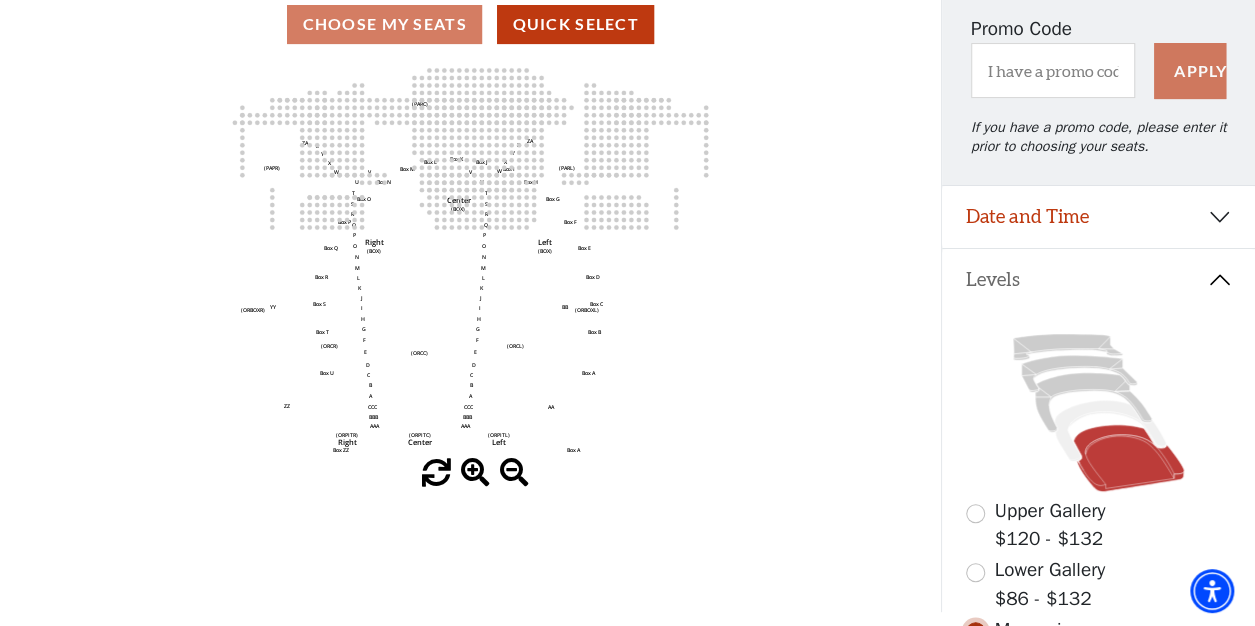 scroll, scrollTop: 92, scrollLeft: 0, axis: vertical 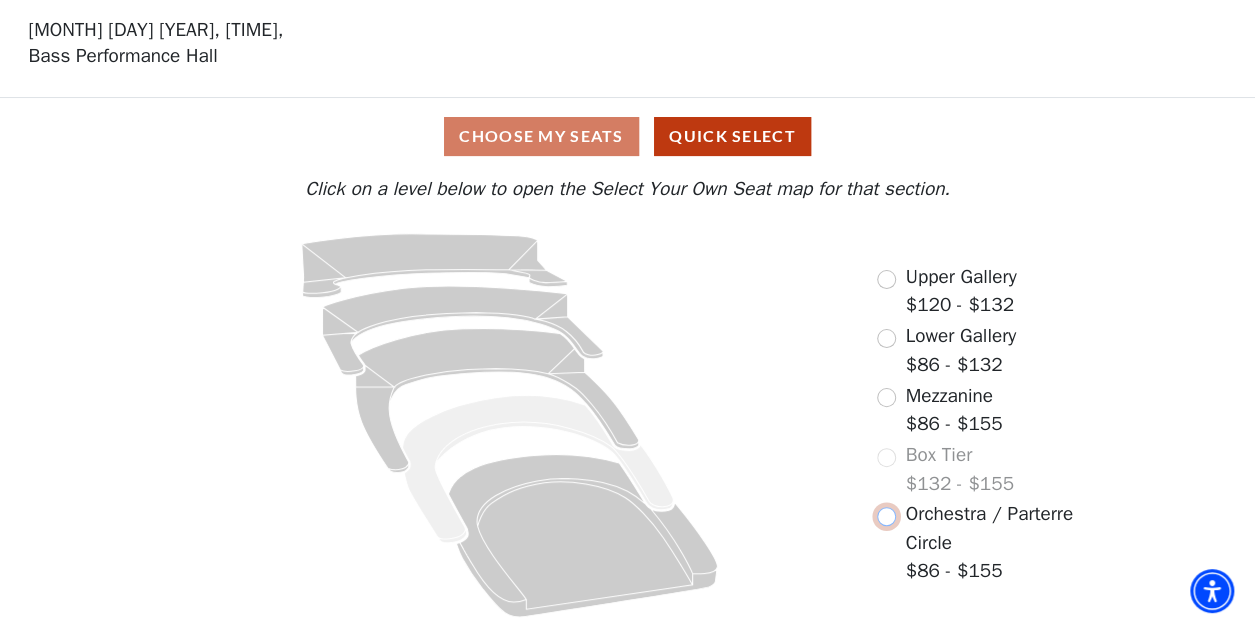 click at bounding box center (886, 516) 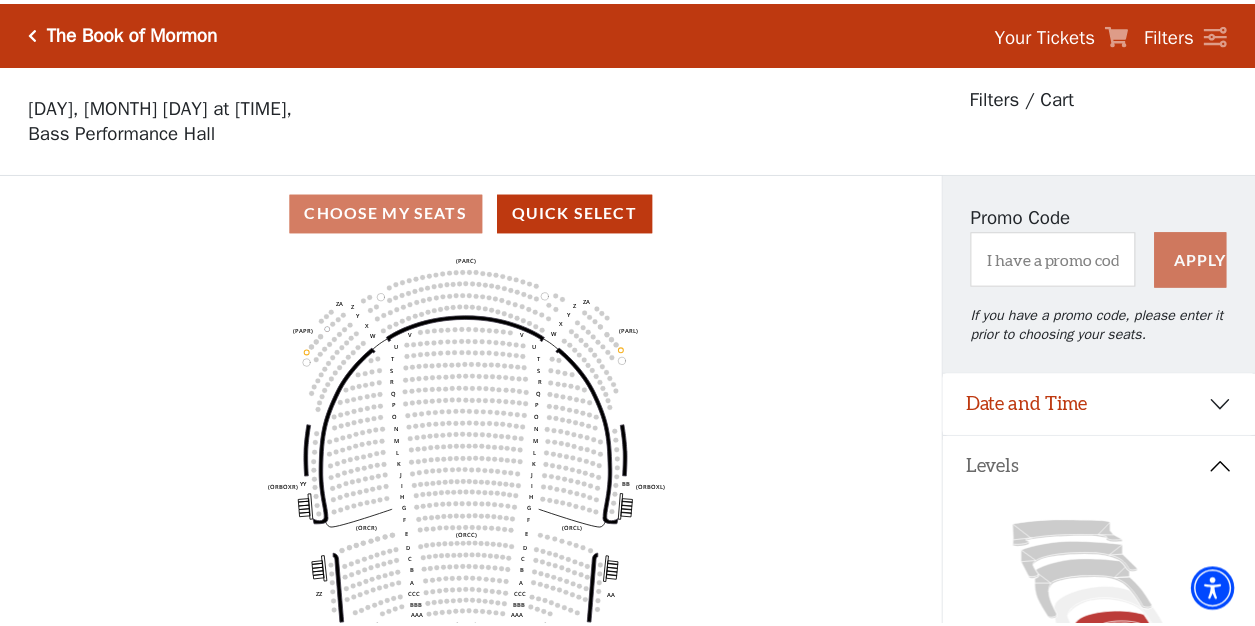 scroll, scrollTop: 92, scrollLeft: 0, axis: vertical 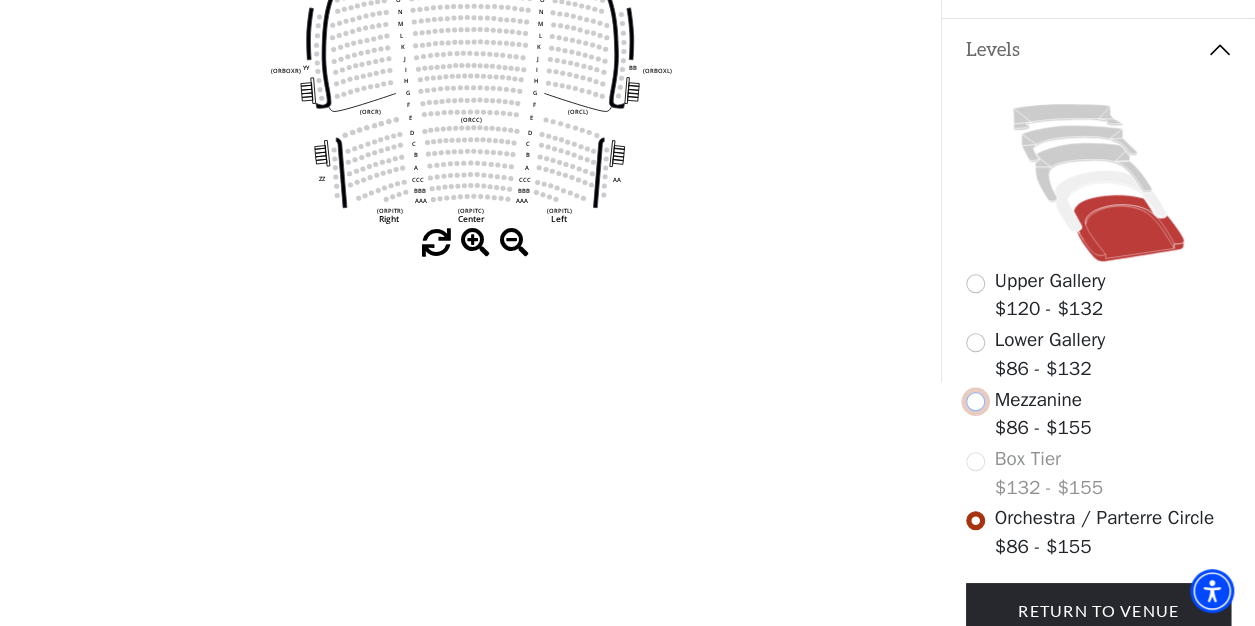 click at bounding box center [975, 401] 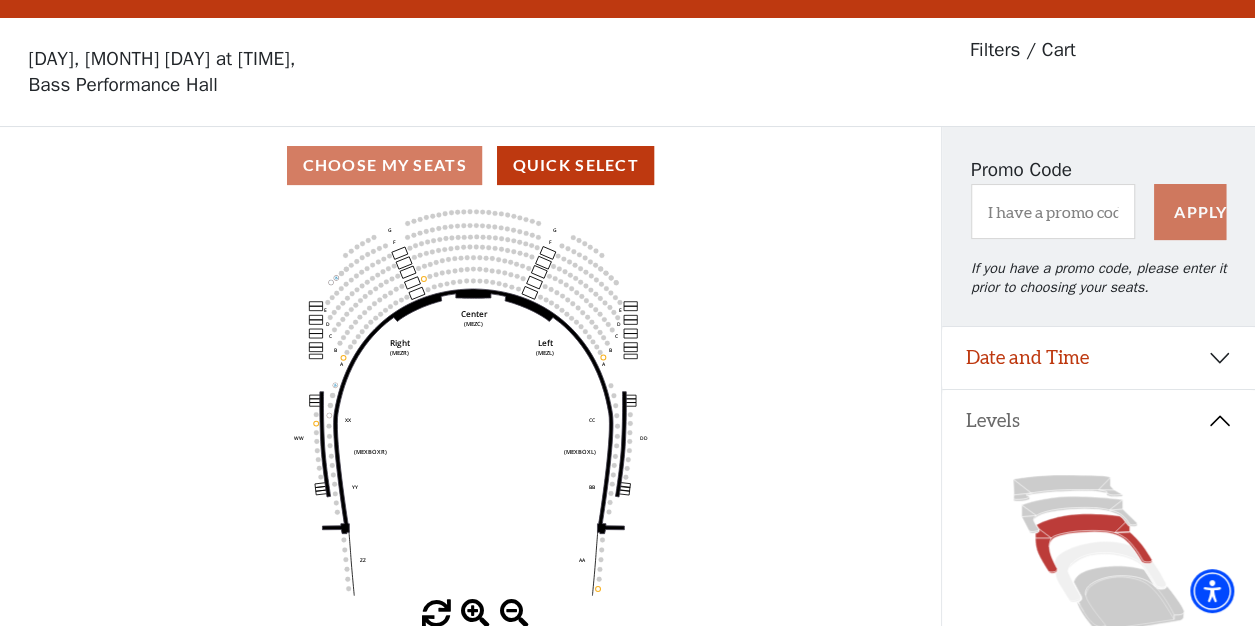scroll, scrollTop: 92, scrollLeft: 0, axis: vertical 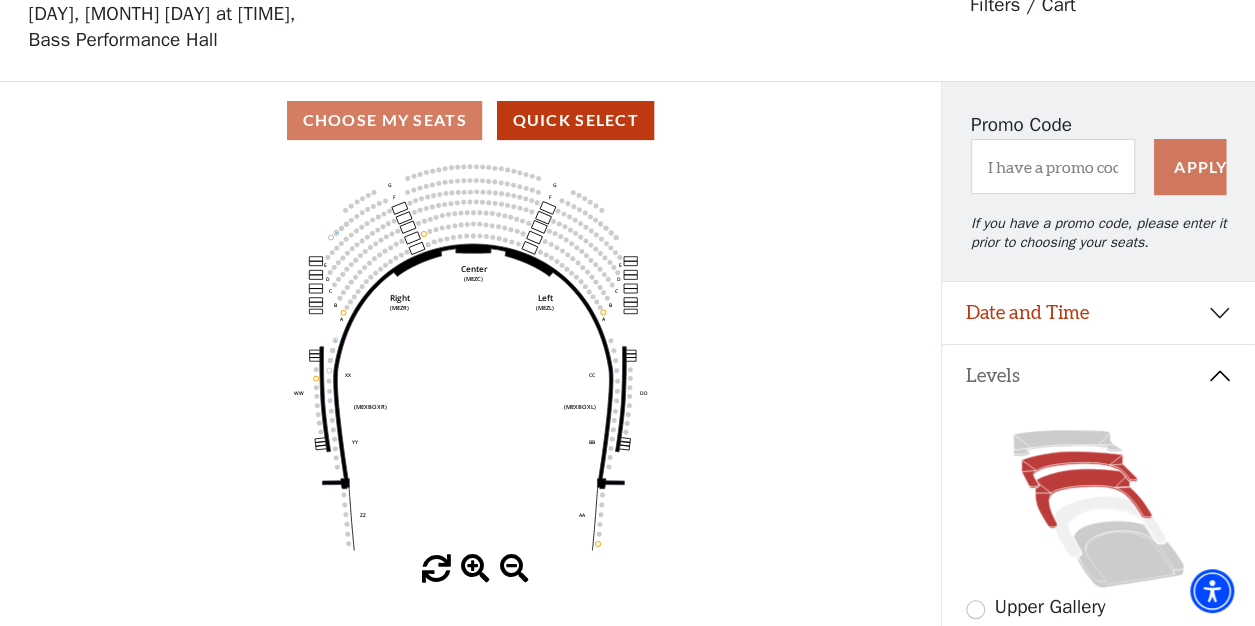 click 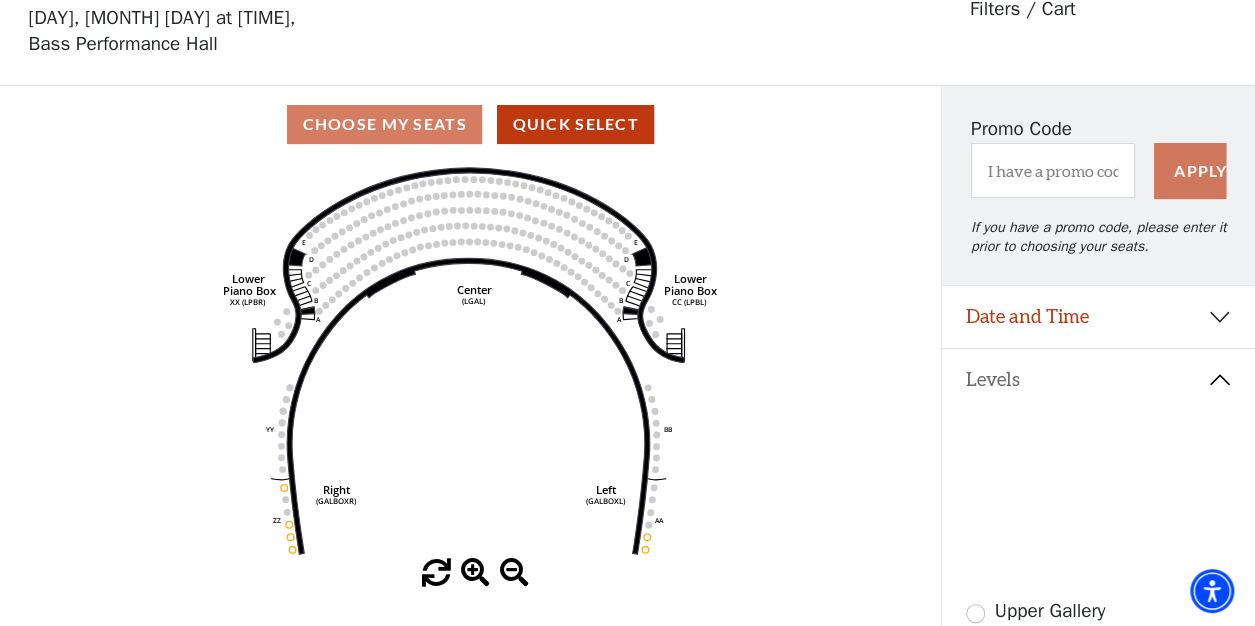 scroll, scrollTop: 92, scrollLeft: 0, axis: vertical 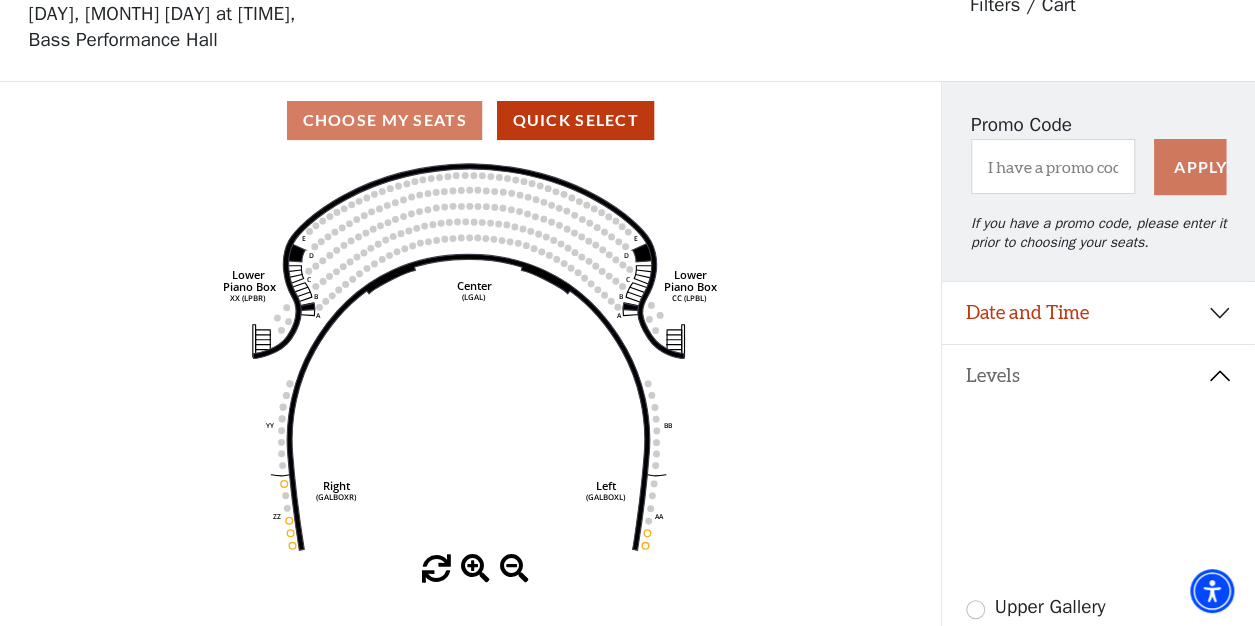 click 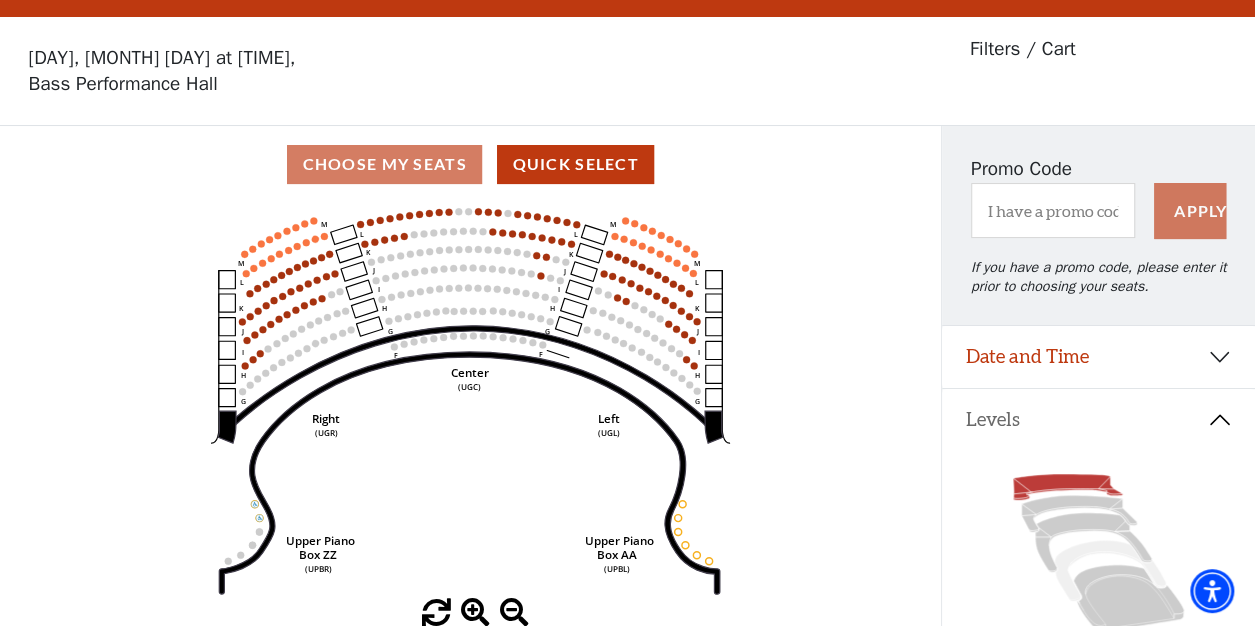 scroll, scrollTop: 92, scrollLeft: 0, axis: vertical 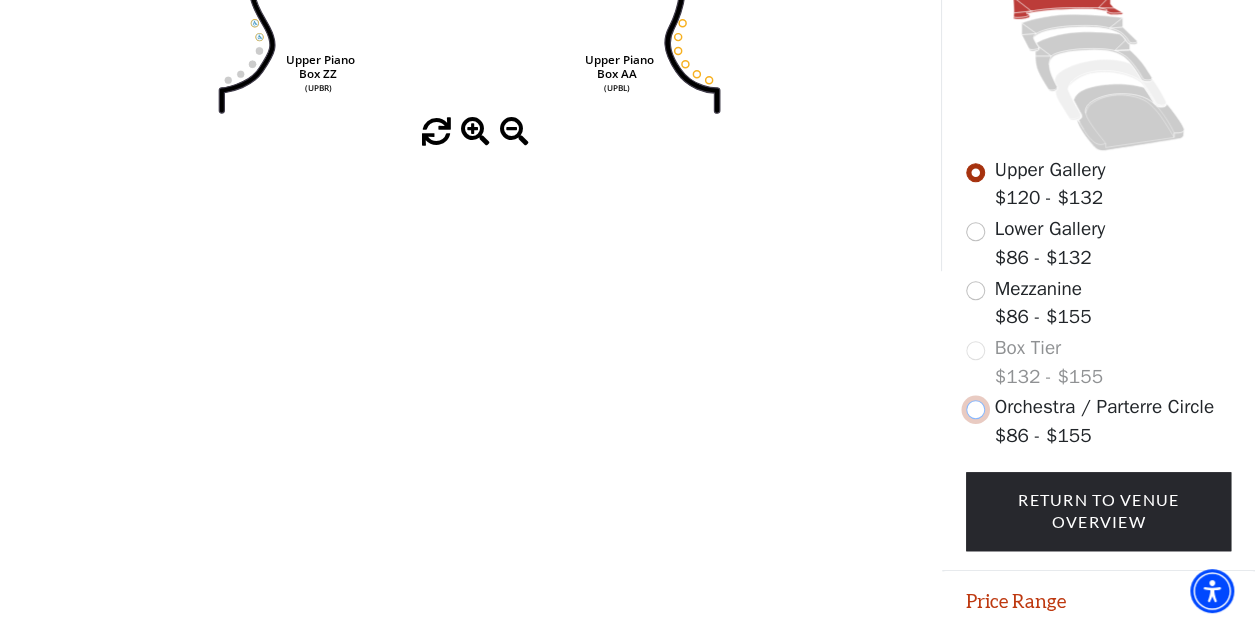 click at bounding box center (975, 409) 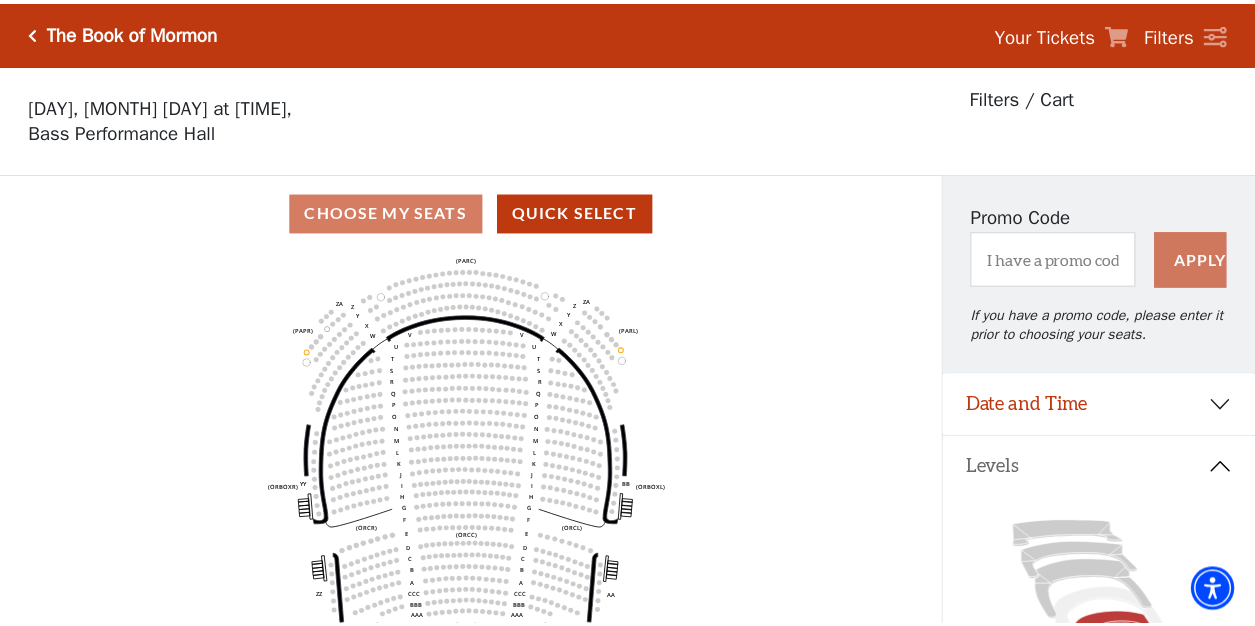 scroll, scrollTop: 92, scrollLeft: 0, axis: vertical 